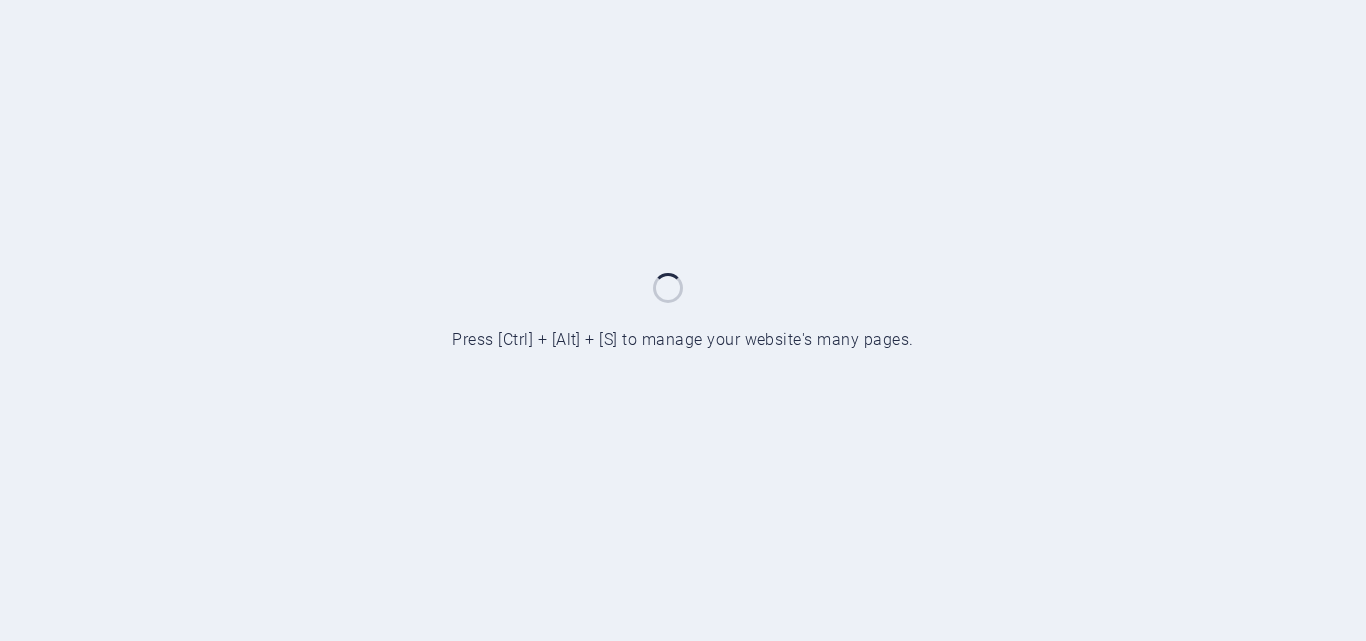 scroll, scrollTop: 0, scrollLeft: 0, axis: both 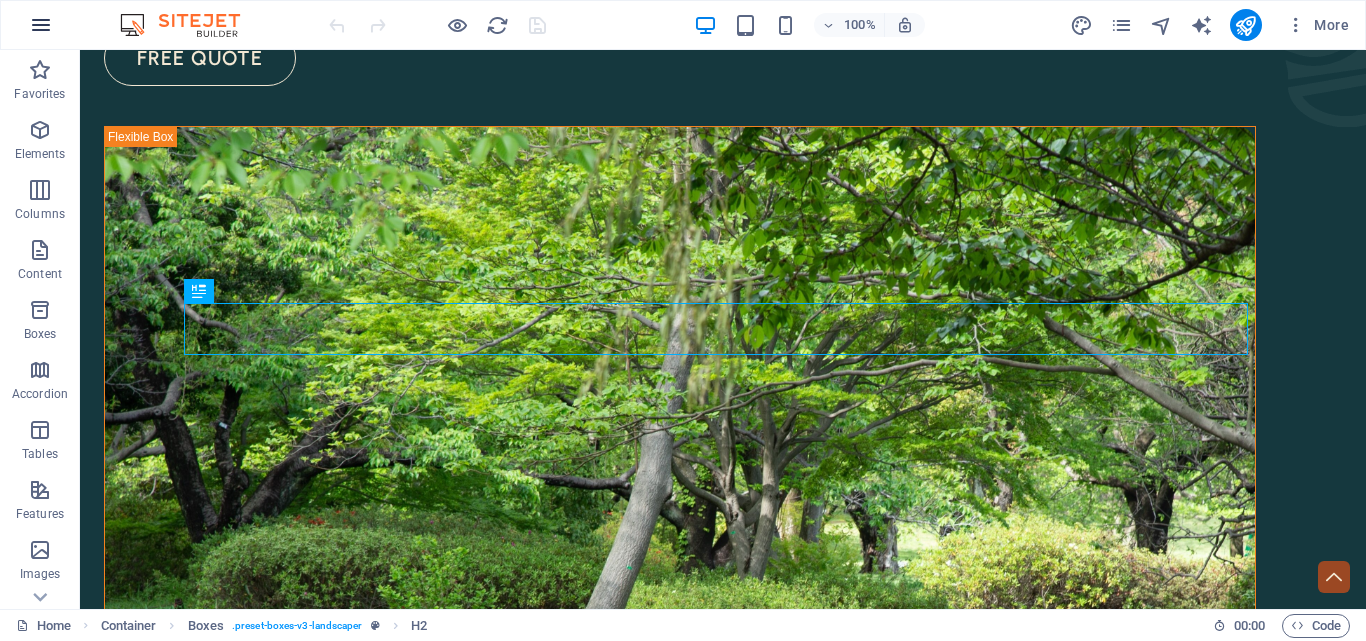 click at bounding box center [41, 25] 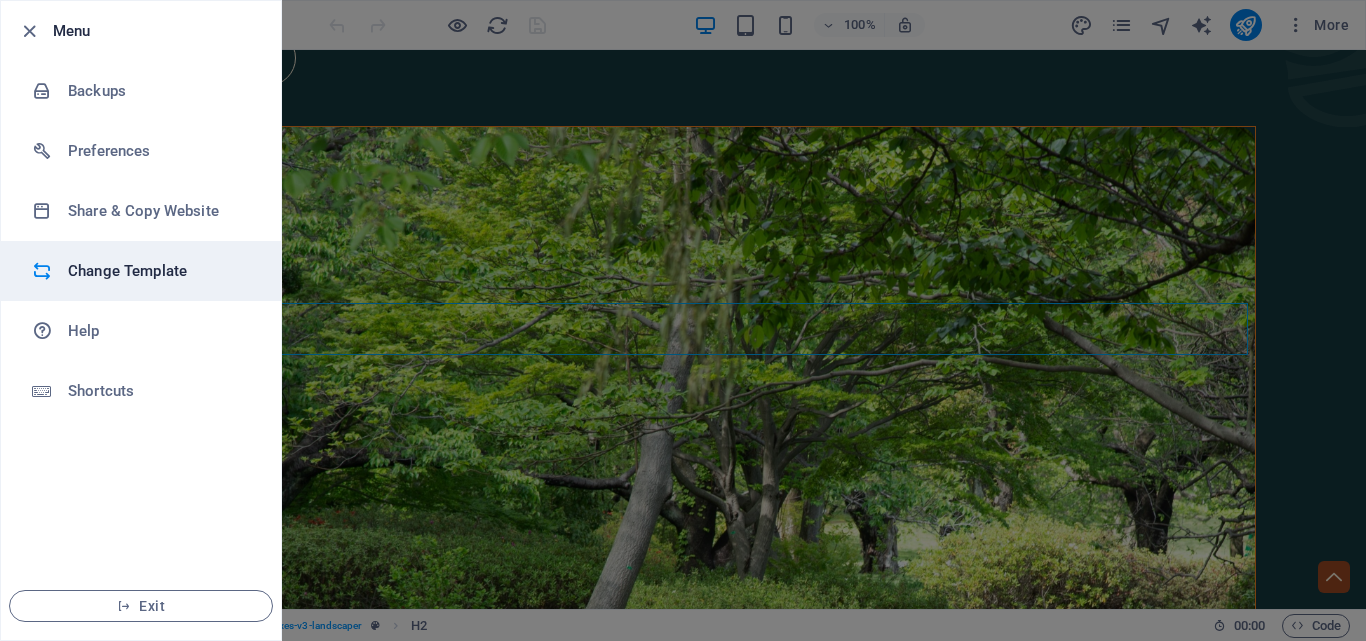 click on "Change Template" at bounding box center [160, 271] 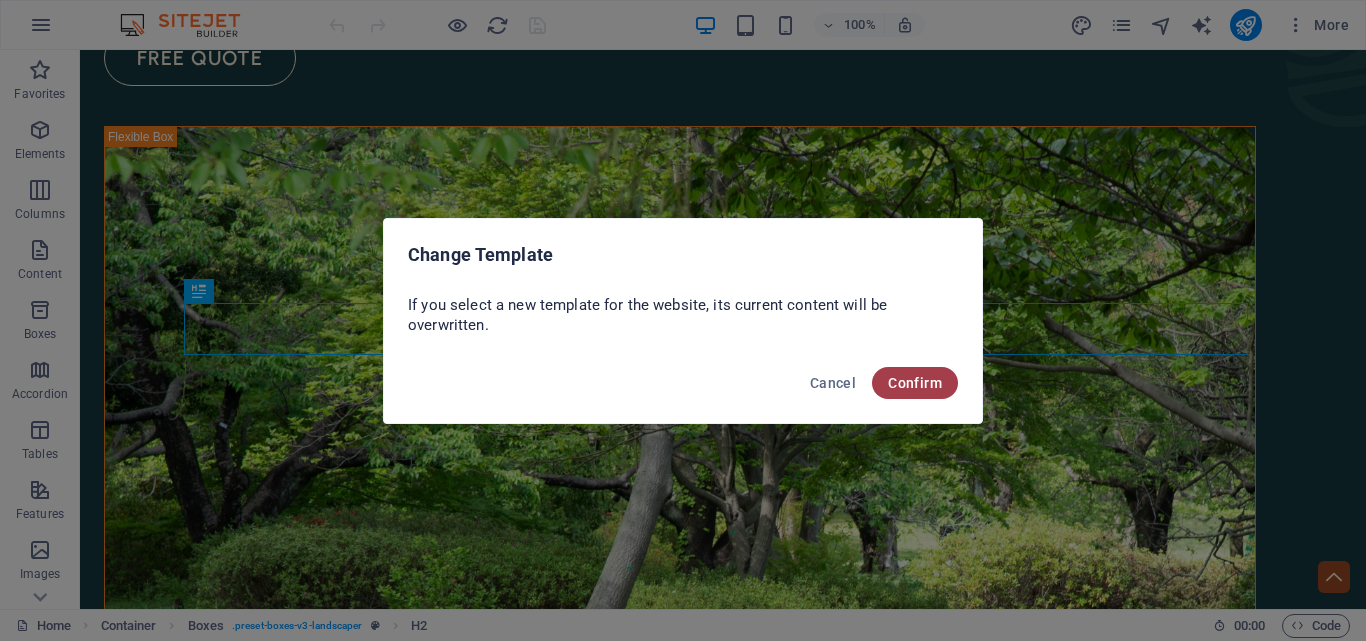 click on "Confirm" at bounding box center (915, 383) 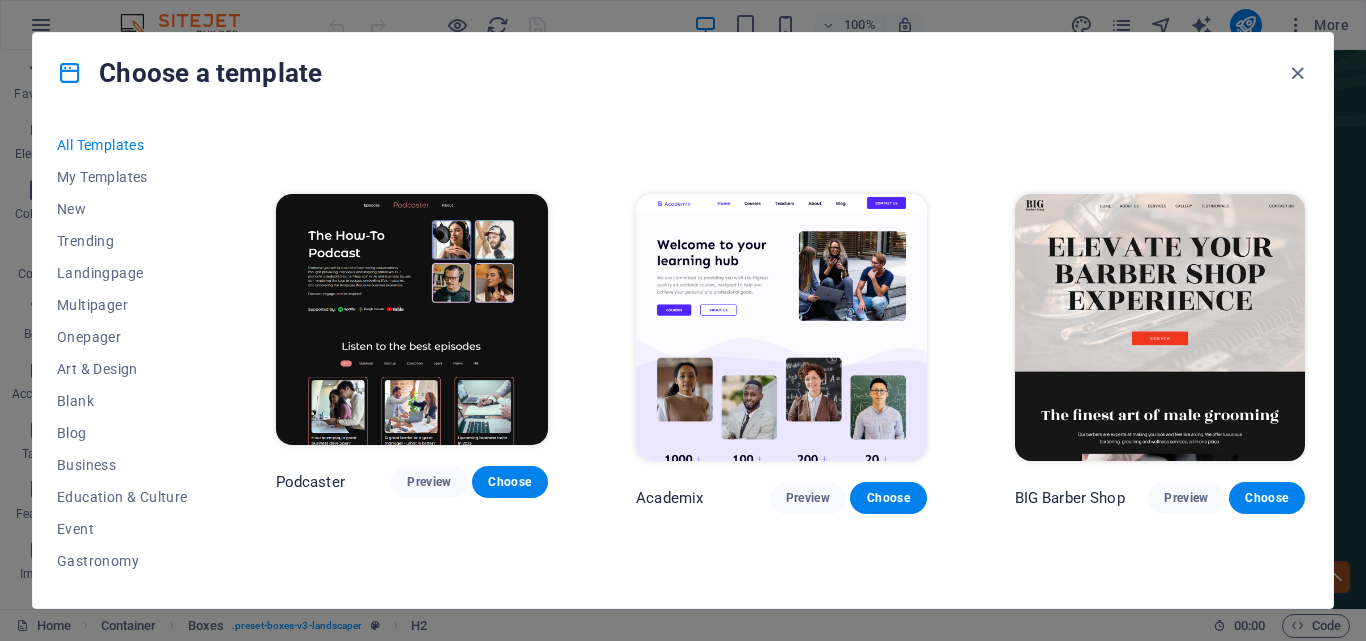 scroll, scrollTop: 1156, scrollLeft: 0, axis: vertical 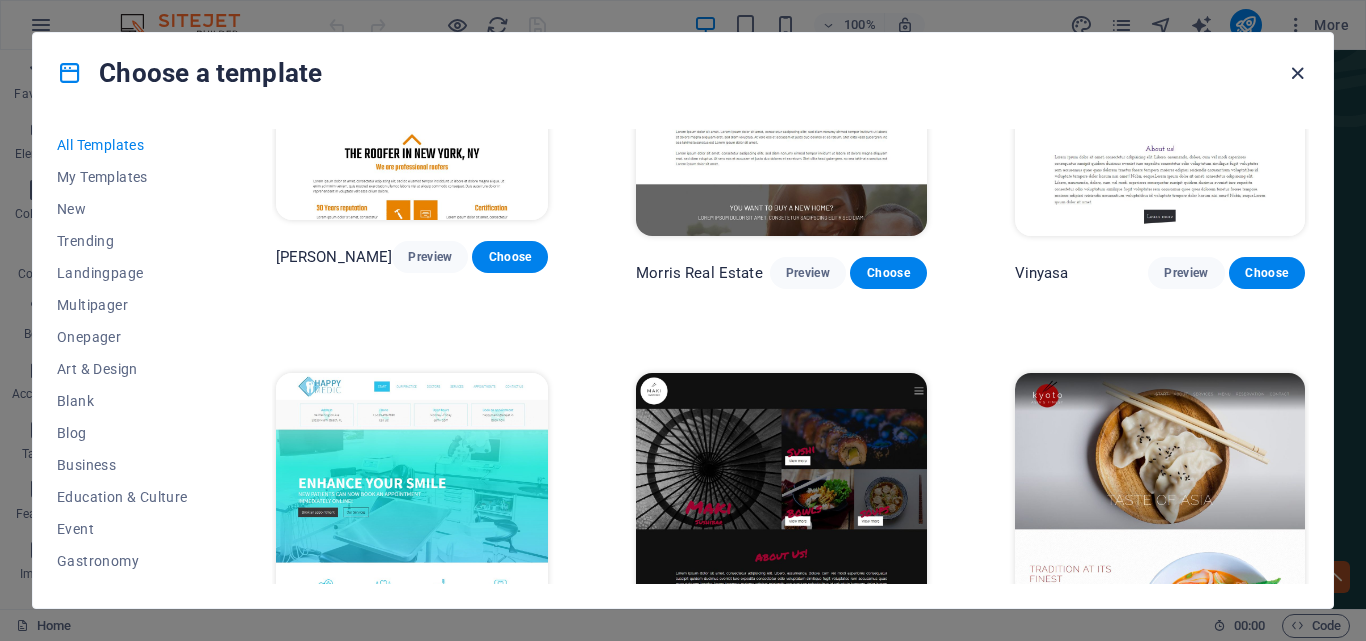 click at bounding box center [1297, 73] 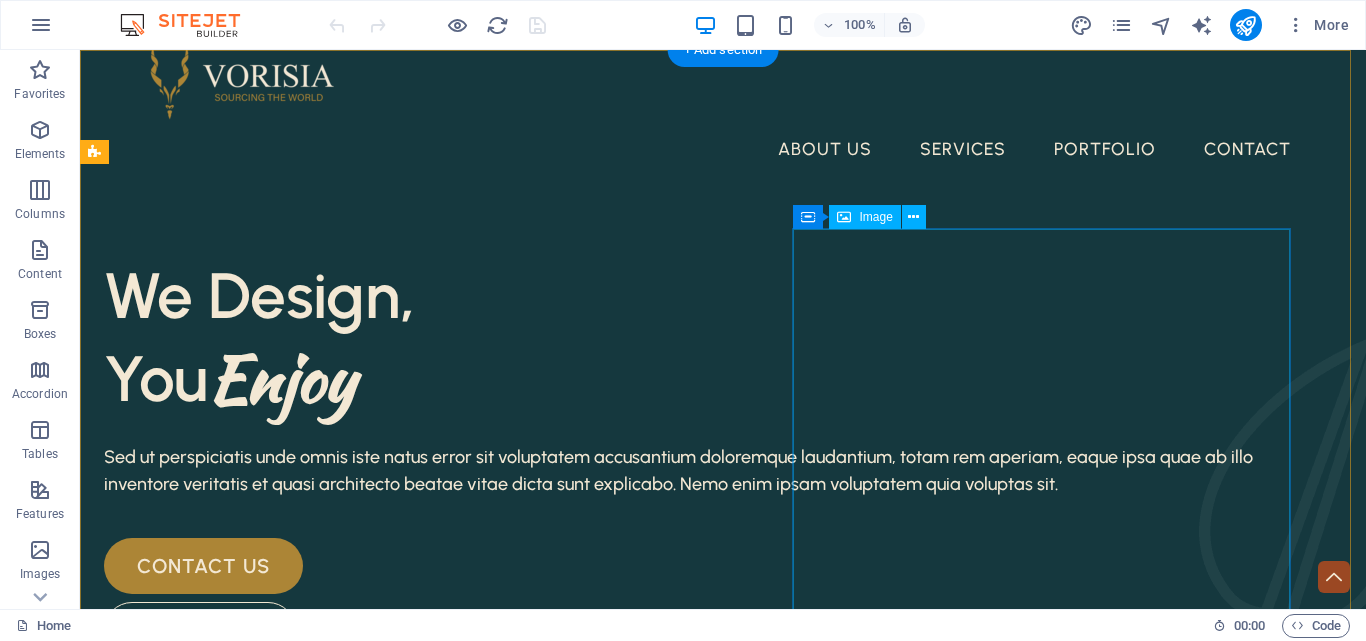 scroll, scrollTop: 0, scrollLeft: 0, axis: both 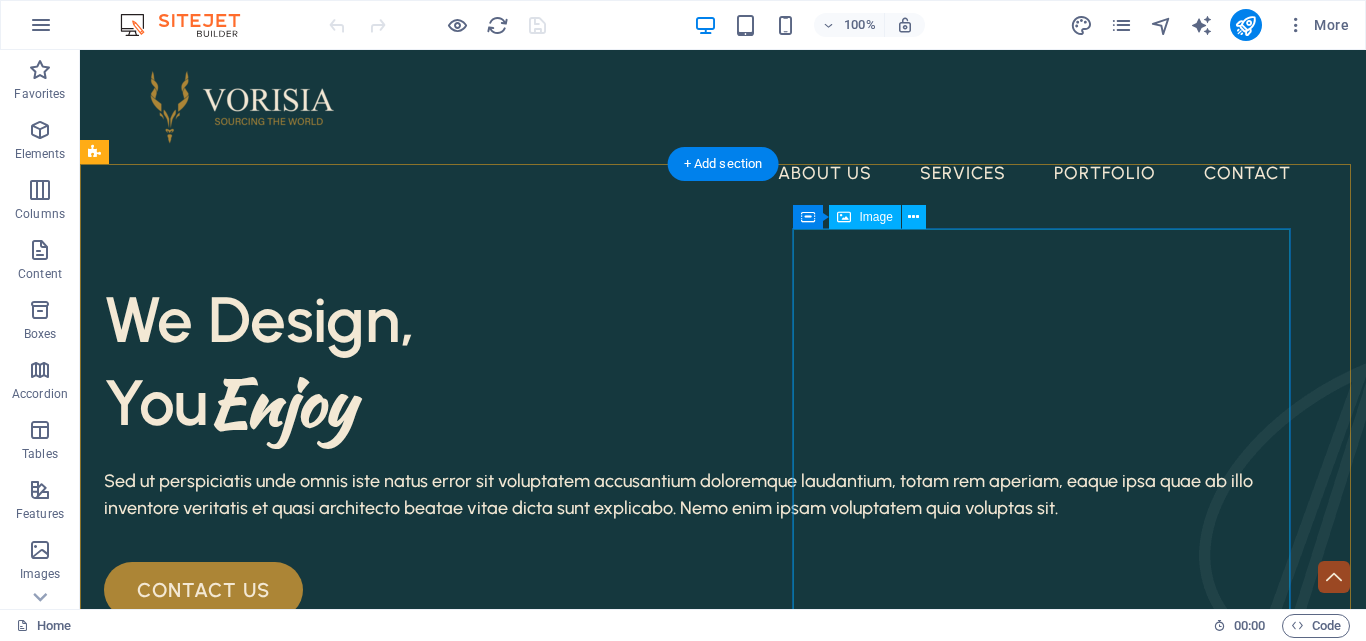 click at bounding box center (680, 1298) 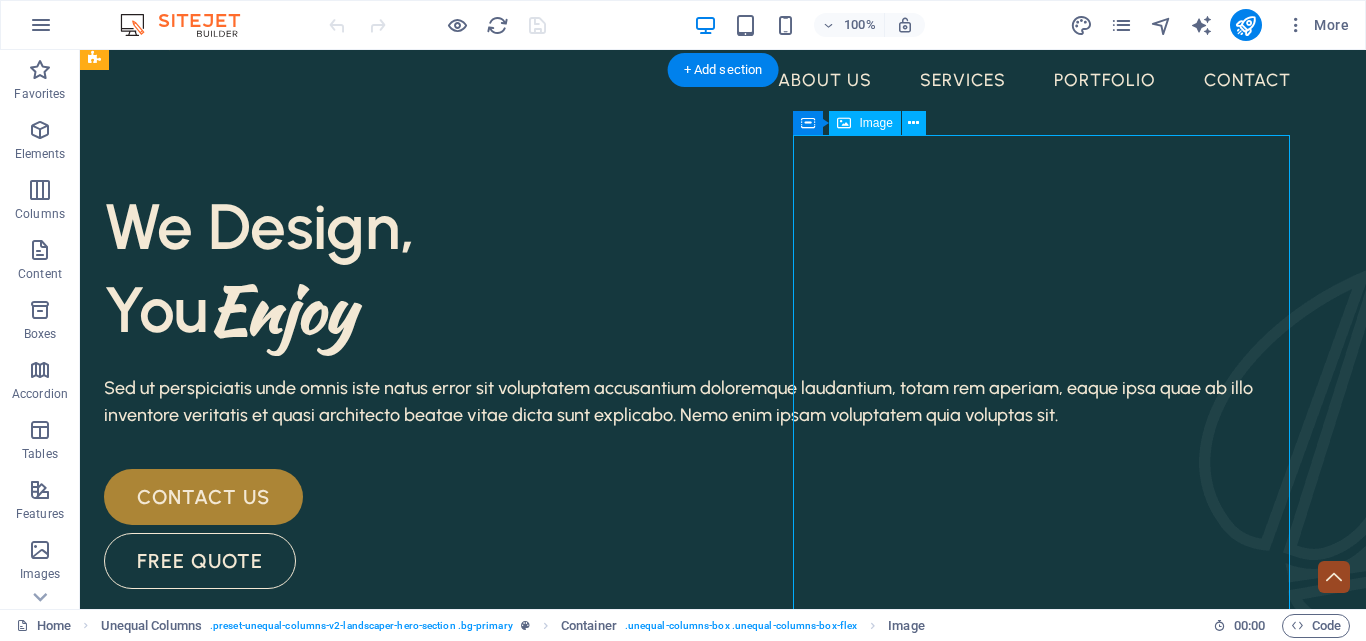 scroll, scrollTop: 99, scrollLeft: 0, axis: vertical 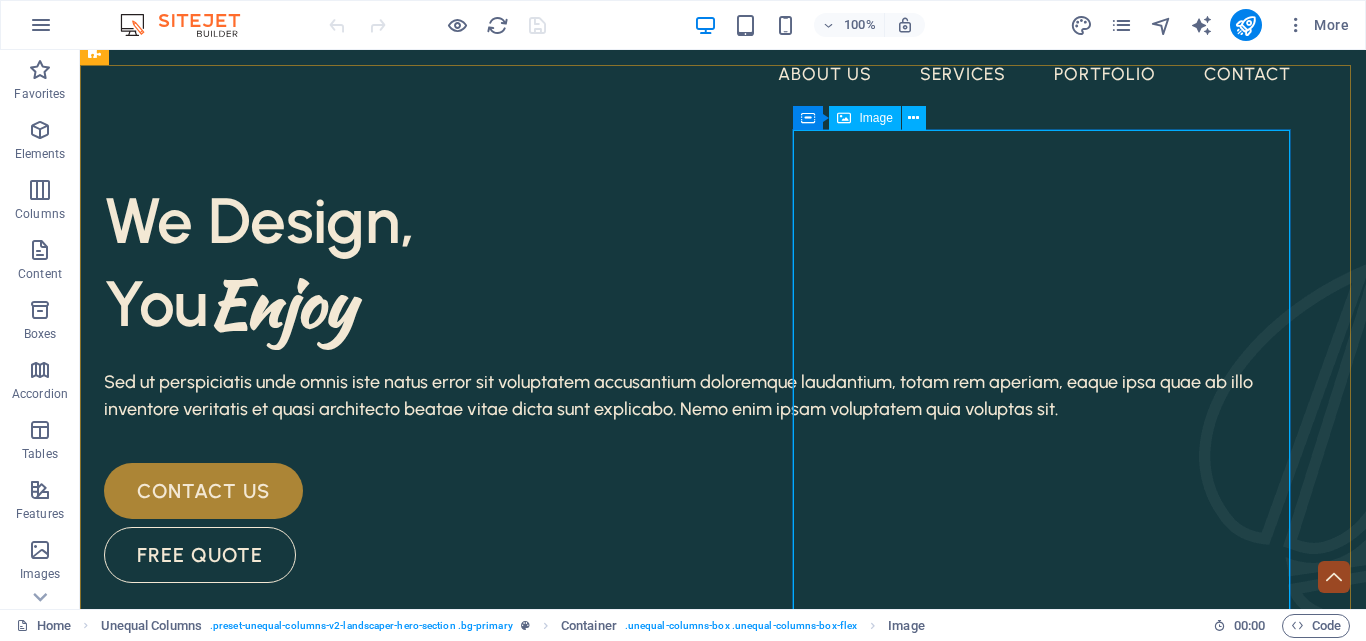 click at bounding box center [844, 118] 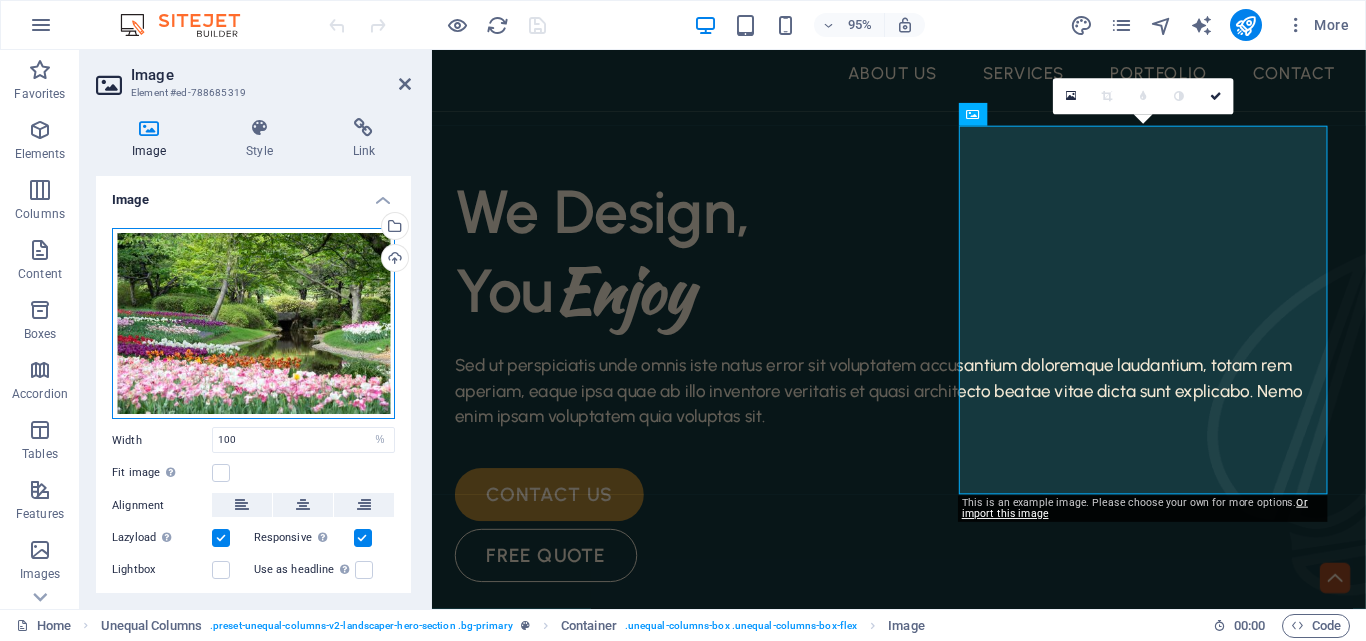 click on "Drag files here, click to choose files or select files from Files or our free stock photos & videos" at bounding box center [253, 324] 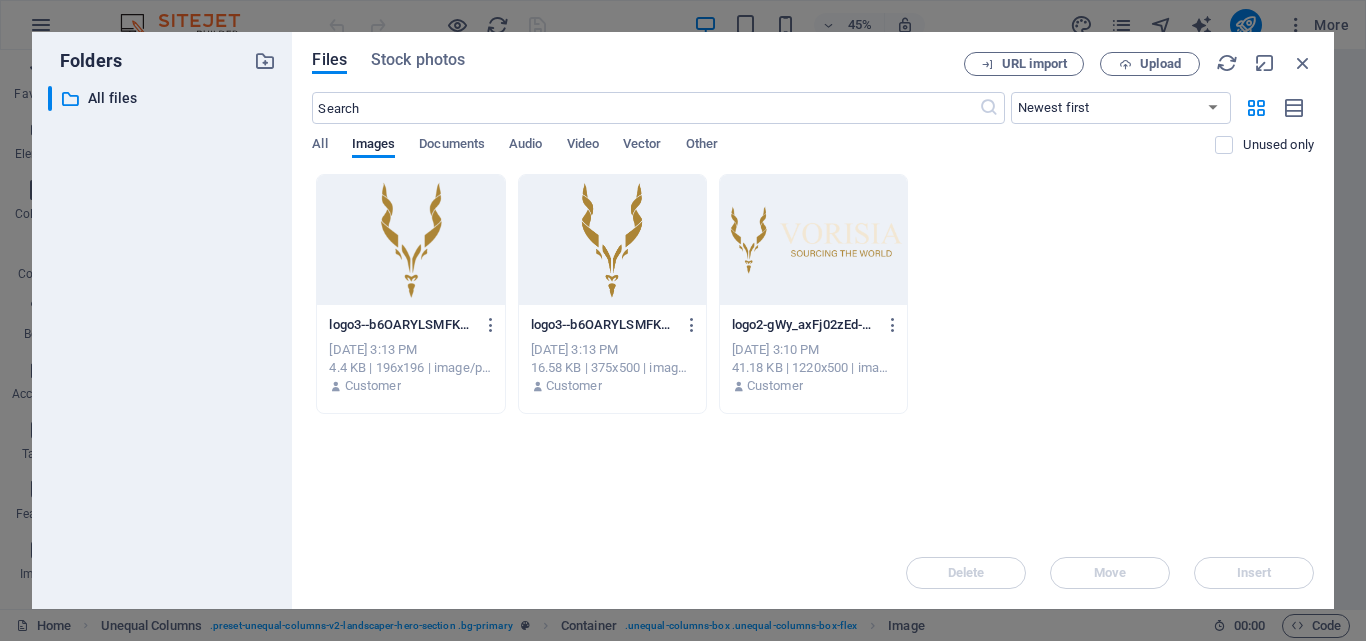 click on "All Images Documents Audio Video Vector Other" at bounding box center [763, 155] 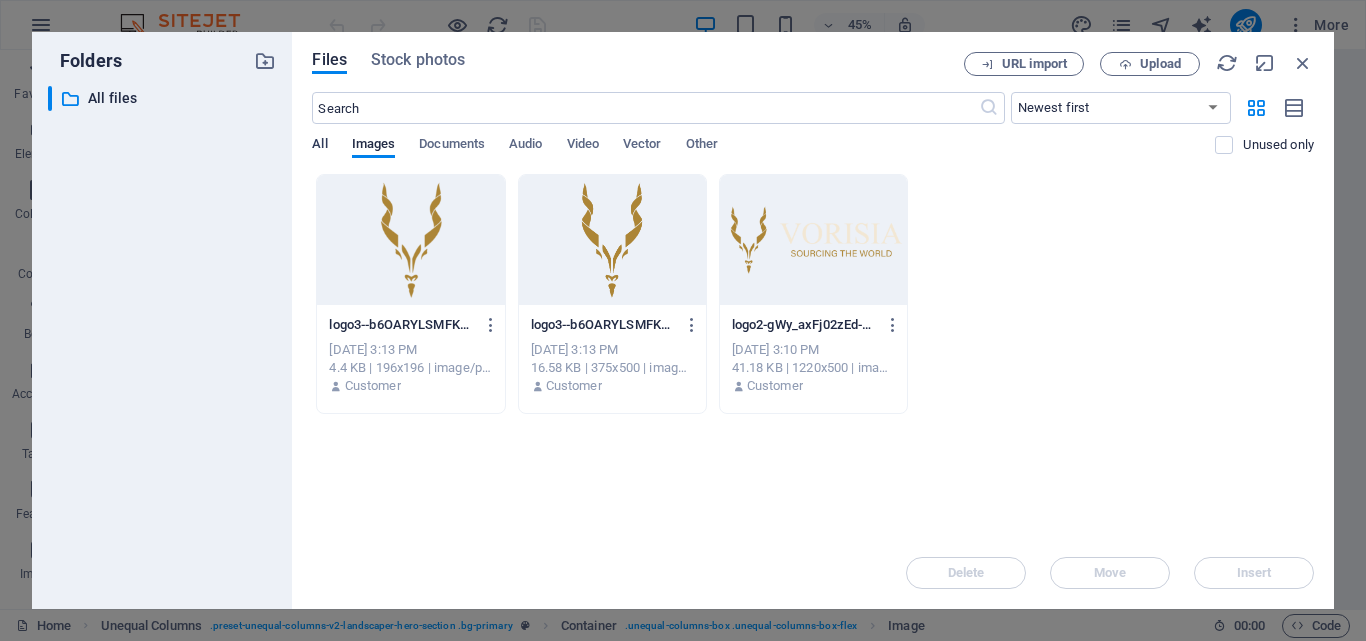 click on "All" at bounding box center (319, 146) 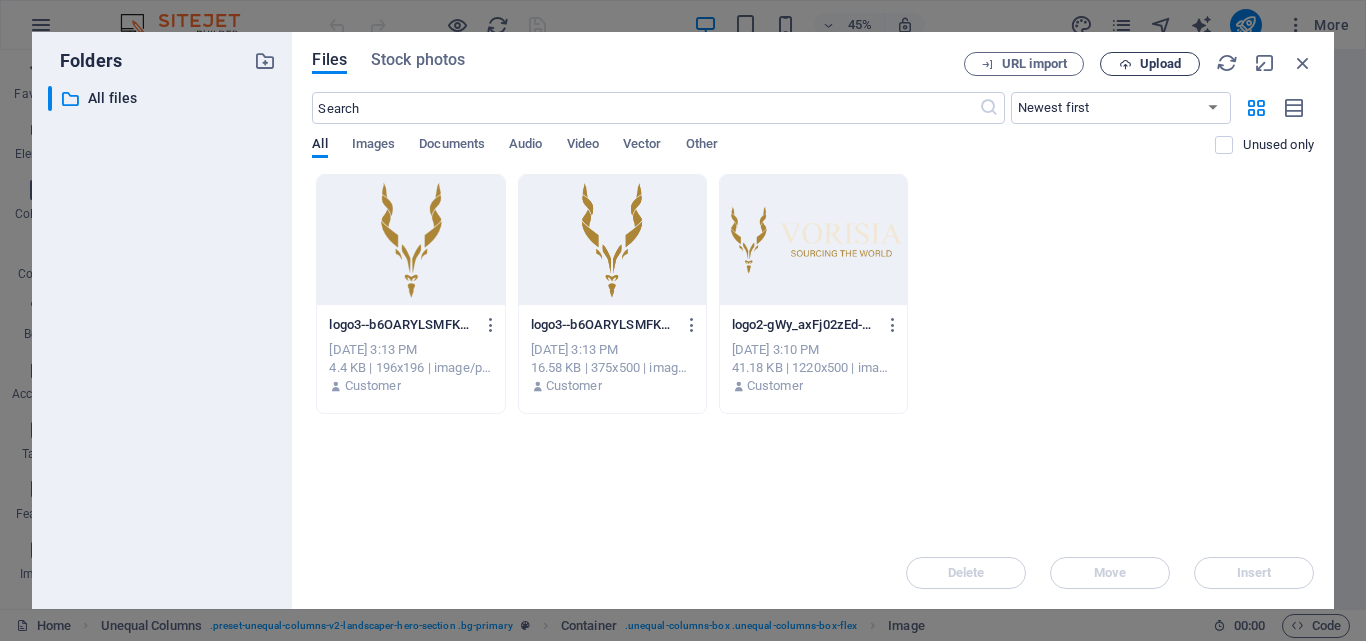 click on "Upload" at bounding box center (1160, 64) 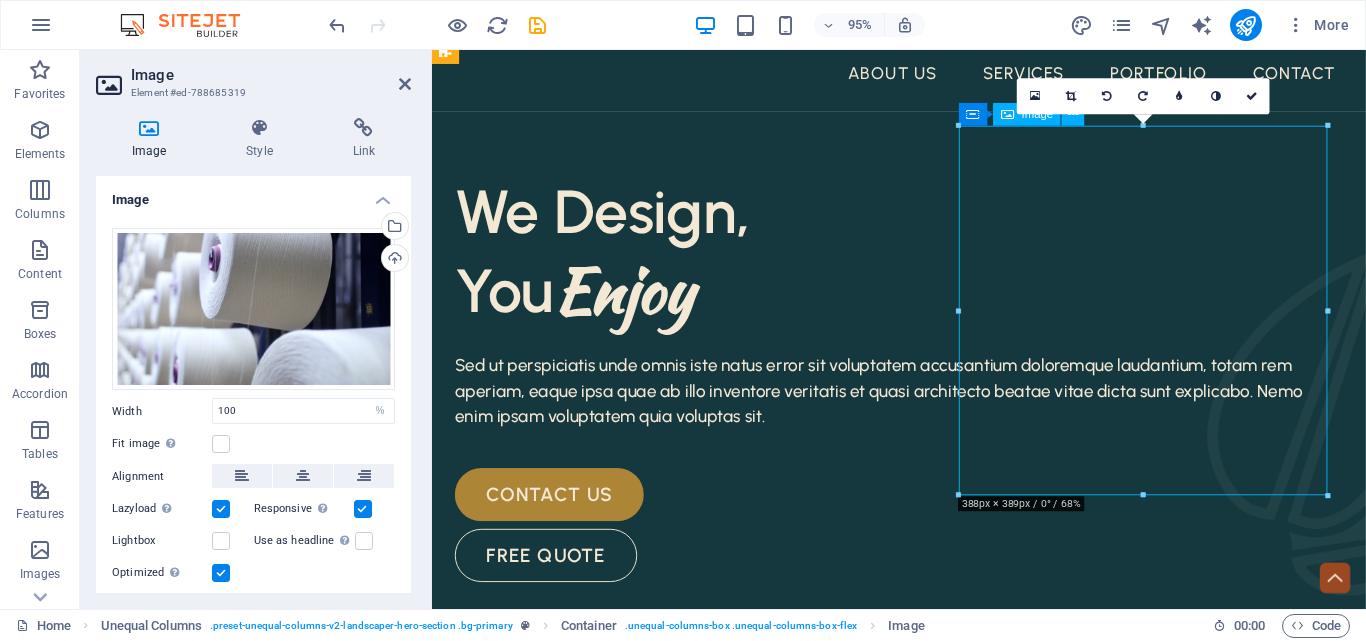 drag, startPoint x: 1144, startPoint y: 267, endPoint x: 1241, endPoint y: 260, distance: 97.25225 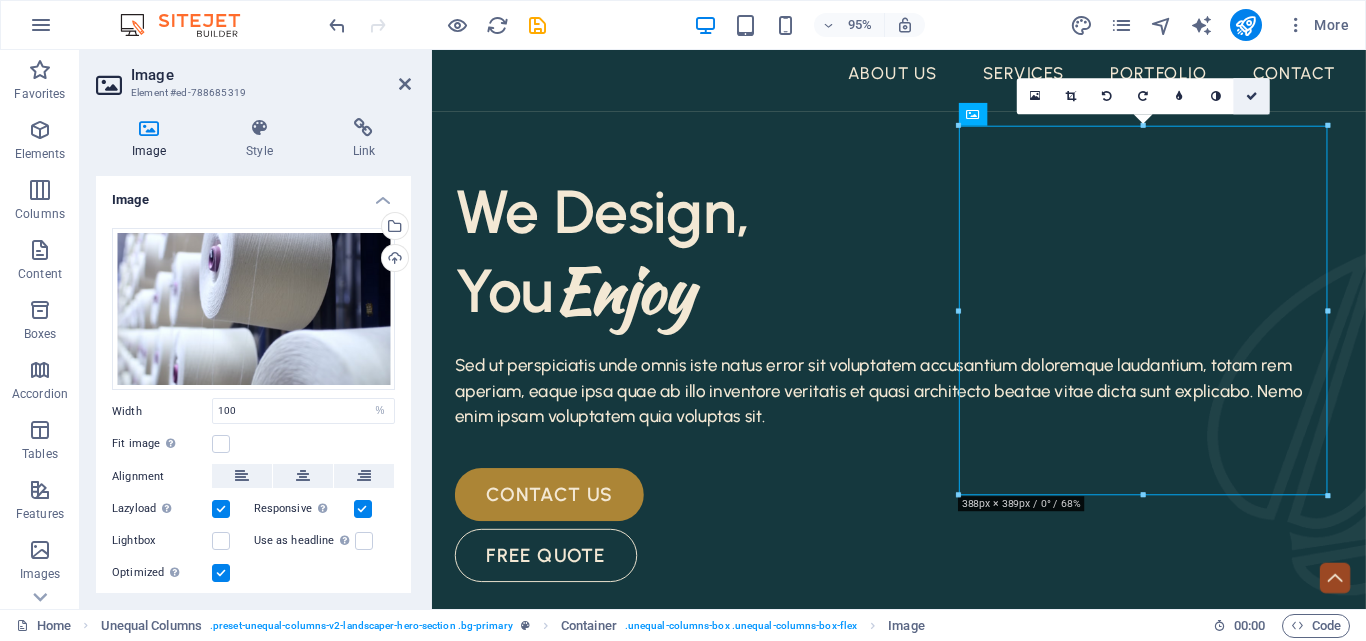 click at bounding box center [1252, 96] 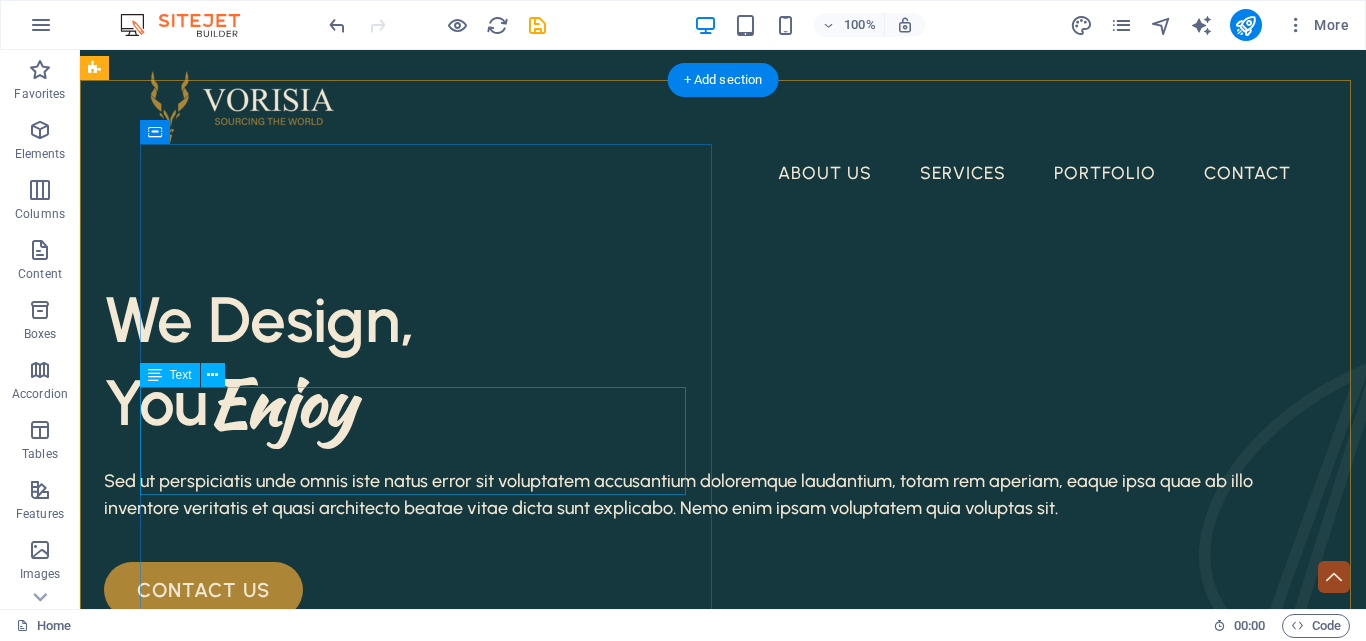 scroll, scrollTop: 100, scrollLeft: 0, axis: vertical 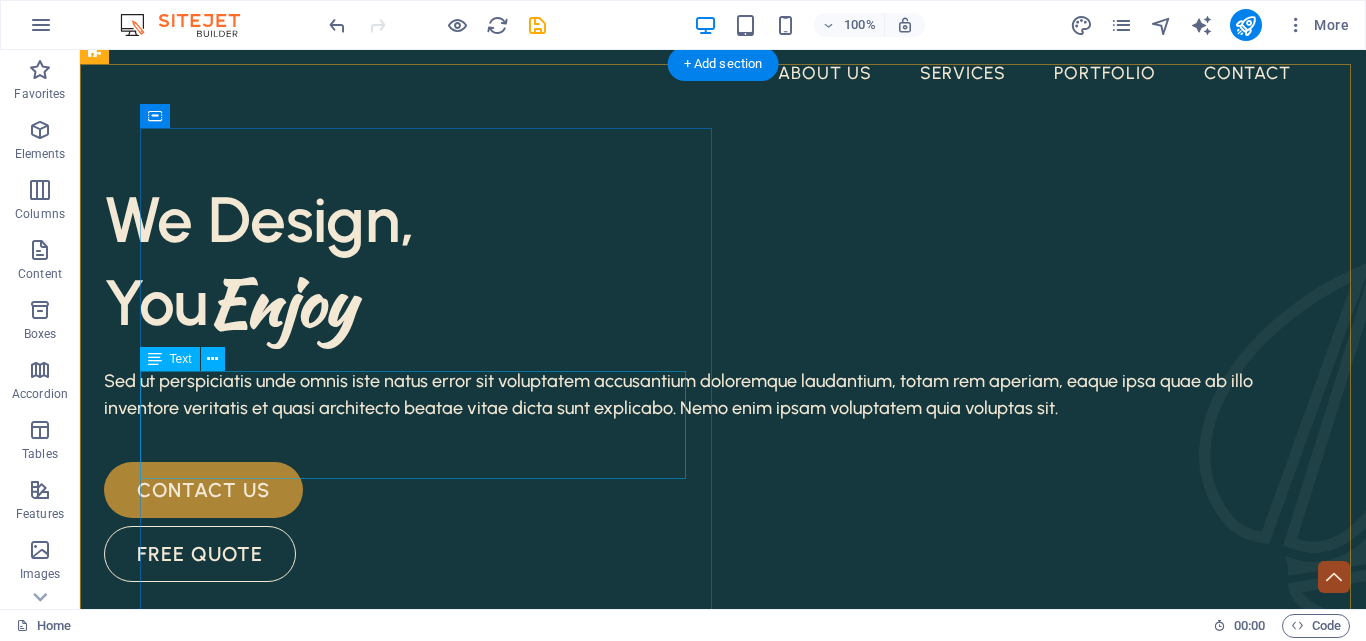 click on "Sed ut perspiciatis unde omnis iste natus error sit voluptatem accusantium doloremque laudantium, totam rem aperiam, eaque ipsa quae ab illo inventore veritatis et quasi architecto beatae vitae dicta sunt explicabo. Nemo enim ipsam voluptatem quia voluptas sit." at bounding box center [680, 395] 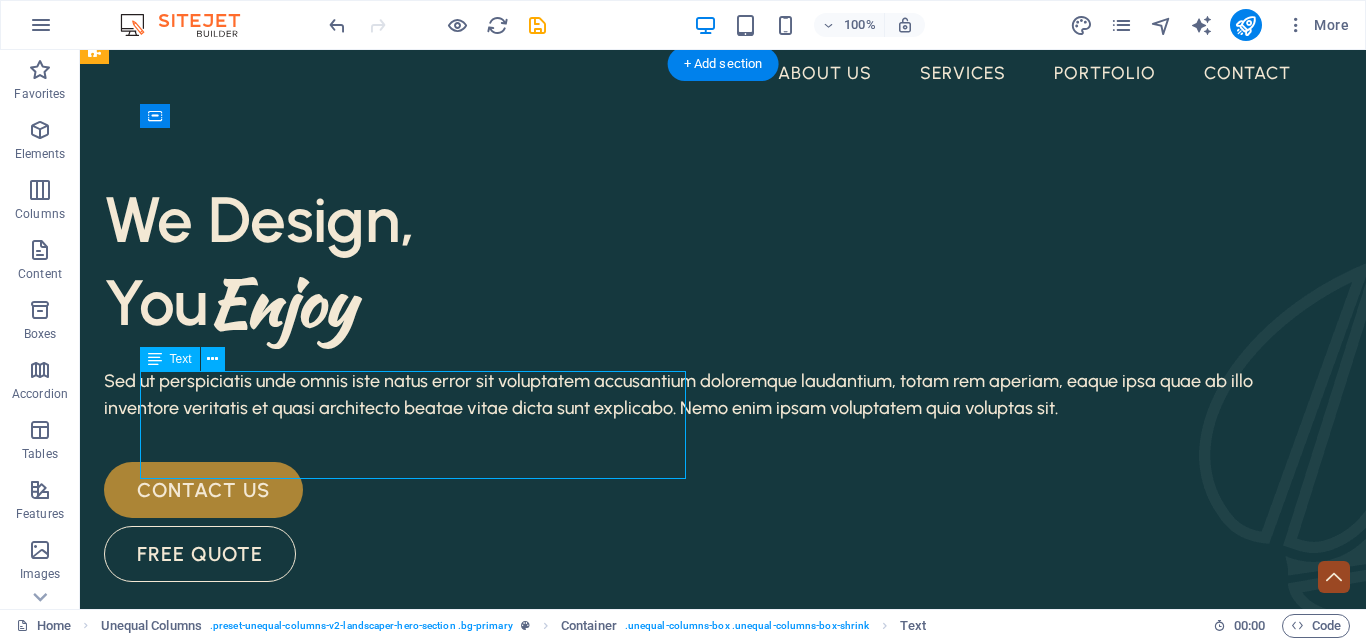 click on "Sed ut perspiciatis unde omnis iste natus error sit voluptatem accusantium doloremque laudantium, totam rem aperiam, eaque ipsa quae ab illo inventore veritatis et quasi architecto beatae vitae dicta sunt explicabo. Nemo enim ipsam voluptatem quia voluptas sit." at bounding box center (680, 395) 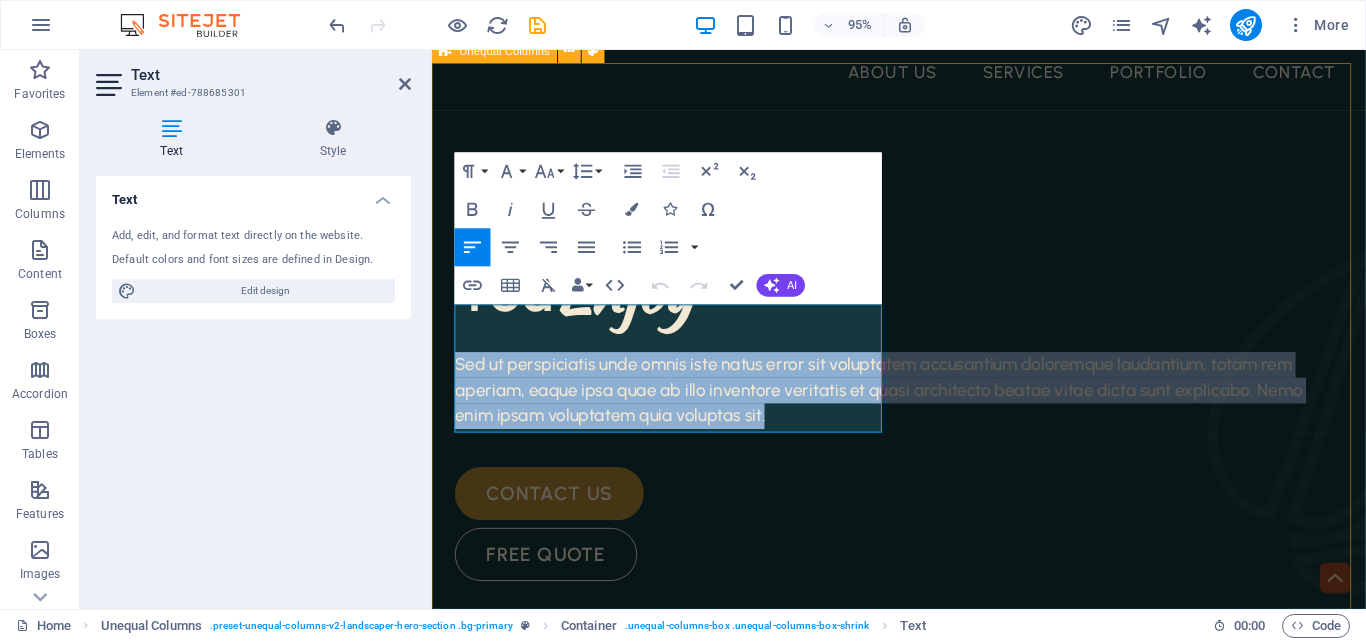 drag, startPoint x: 853, startPoint y: 429, endPoint x: 445, endPoint y: 299, distance: 428.21024 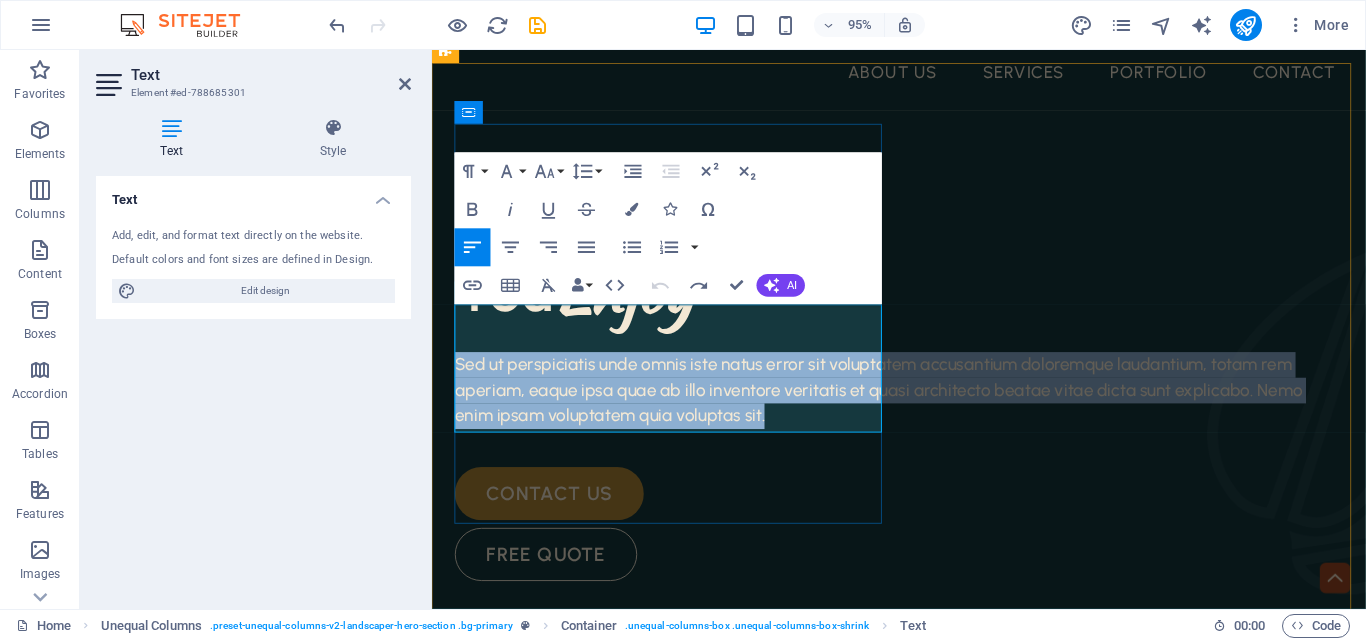 click on "Sed ut perspiciatis unde omnis iste natus error sit voluptatem accusantium doloremque laudantium, totam rem aperiam, eaque ipsa quae ab illo inventore veritatis et quasi architecto beatae vitae dicta sunt explicabo. Nemo enim ipsam voluptatem quia voluptas sit." at bounding box center [902, 408] 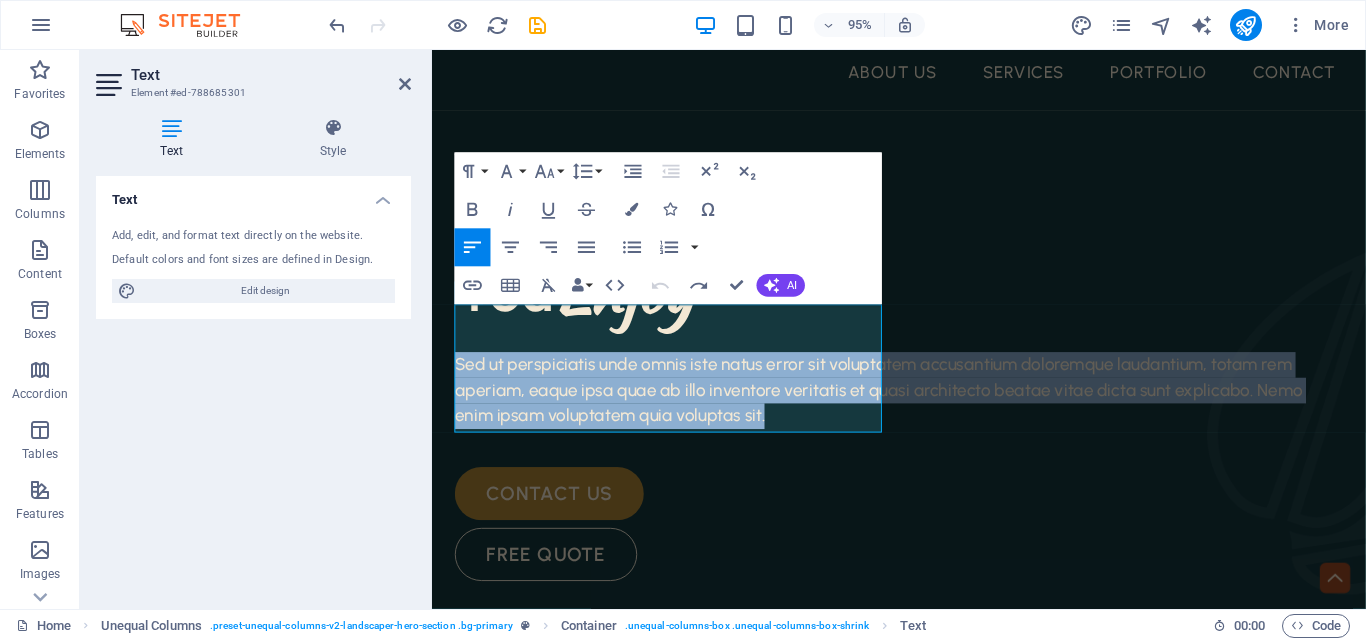 drag, startPoint x: 844, startPoint y: 437, endPoint x: 331, endPoint y: 237, distance: 550.60785 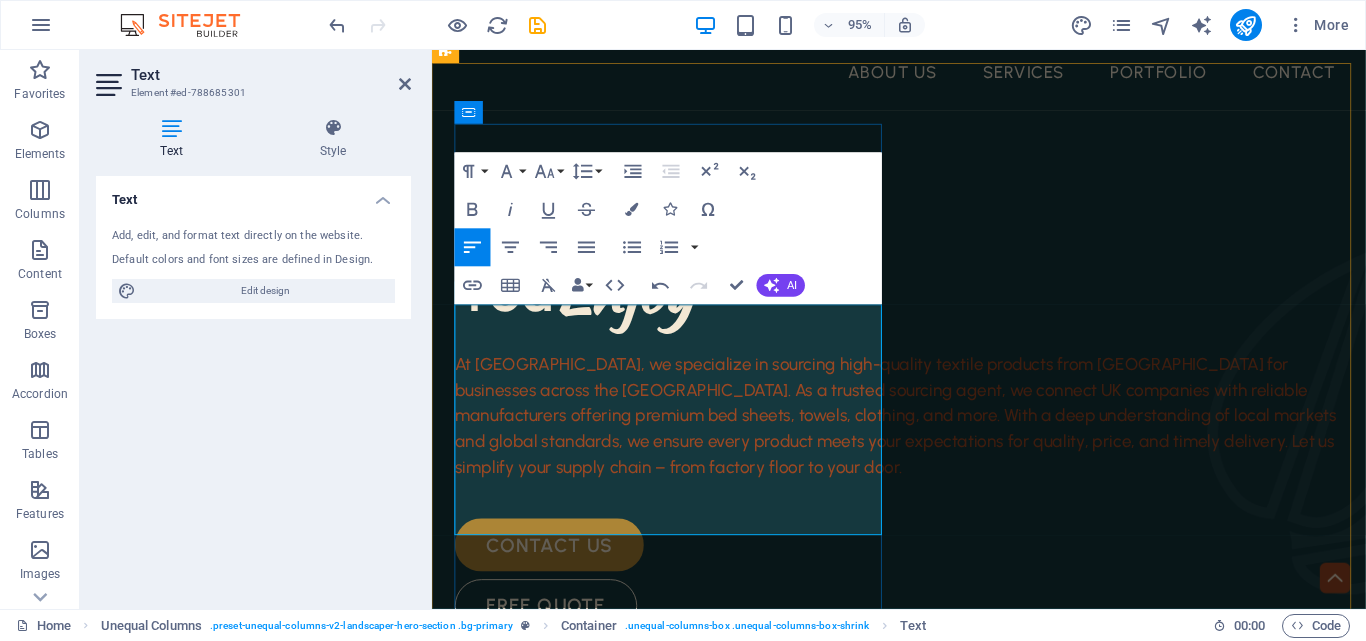 click on "At [GEOGRAPHIC_DATA], we specialize in sourcing high-quality textile products from [GEOGRAPHIC_DATA] for businesses across the [GEOGRAPHIC_DATA]. As a trusted sourcing agent, we connect UK companies with reliable manufacturers offering premium bed sheets, towels, clothing, and more. With a deep understanding of local markets and global standards, we ensure every product meets your expectations for quality, price, and timely delivery. Let us simplify your supply chain – from factory floor to your door." at bounding box center [923, 435] 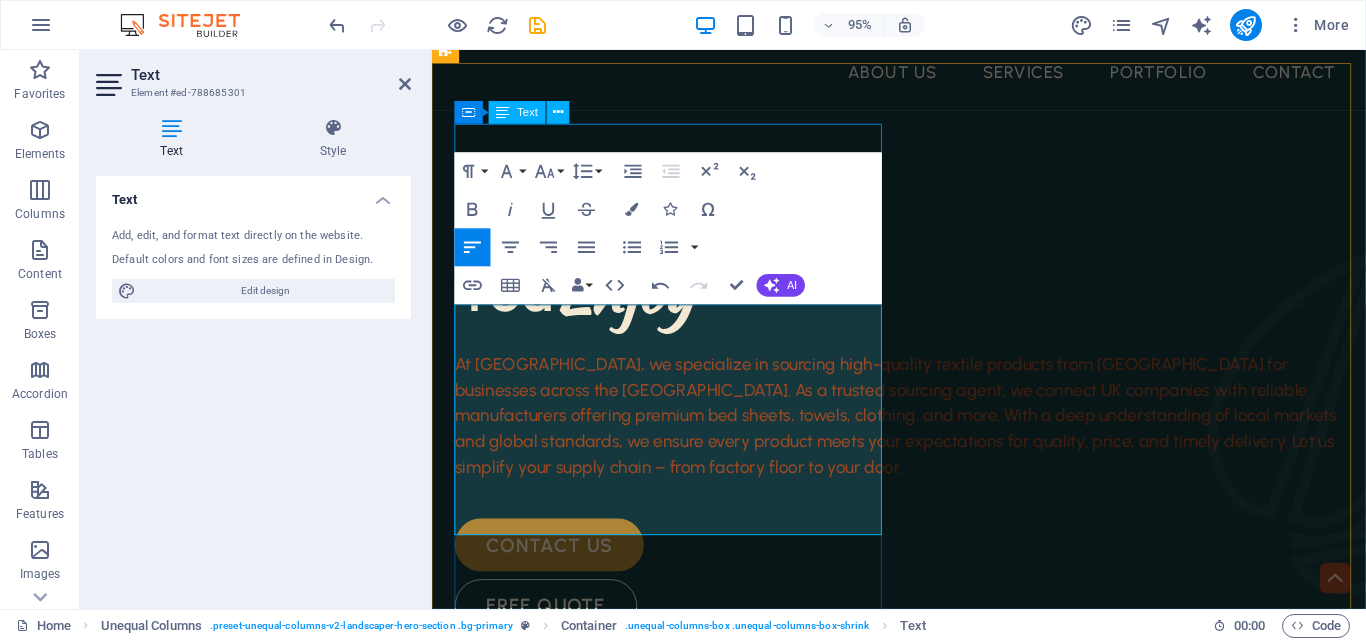 click on "We Design,  You  Enjoy" at bounding box center [923, 261] 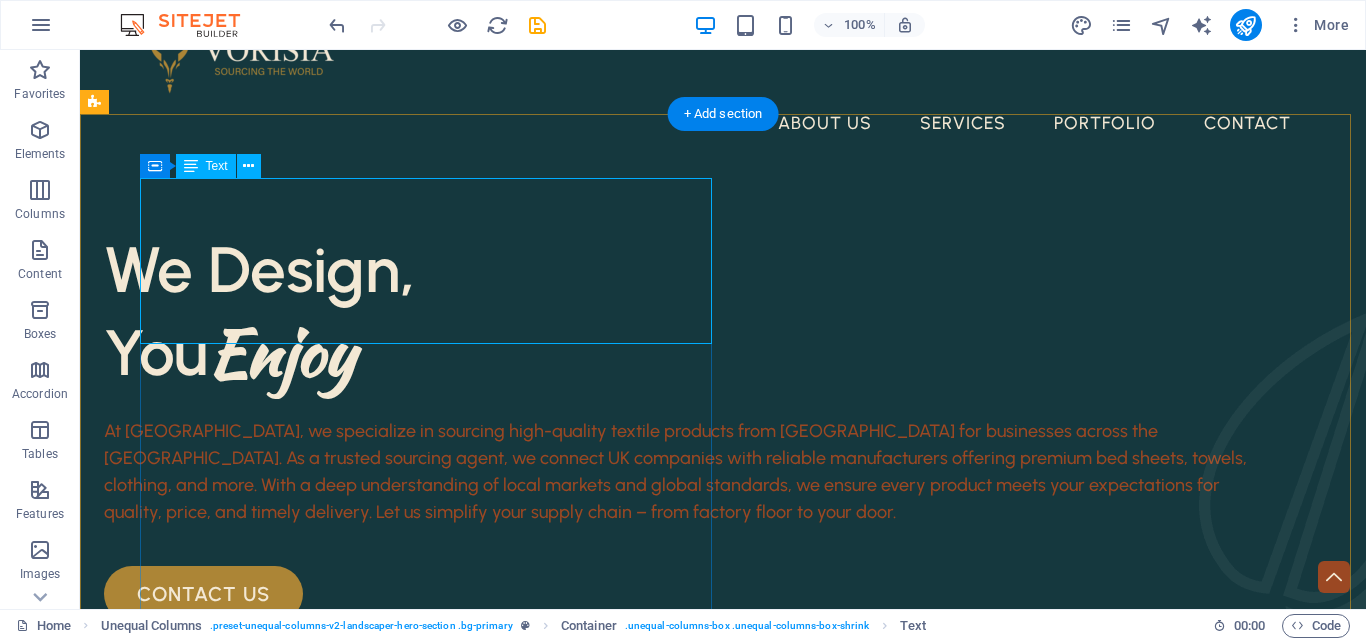scroll, scrollTop: 56, scrollLeft: 0, axis: vertical 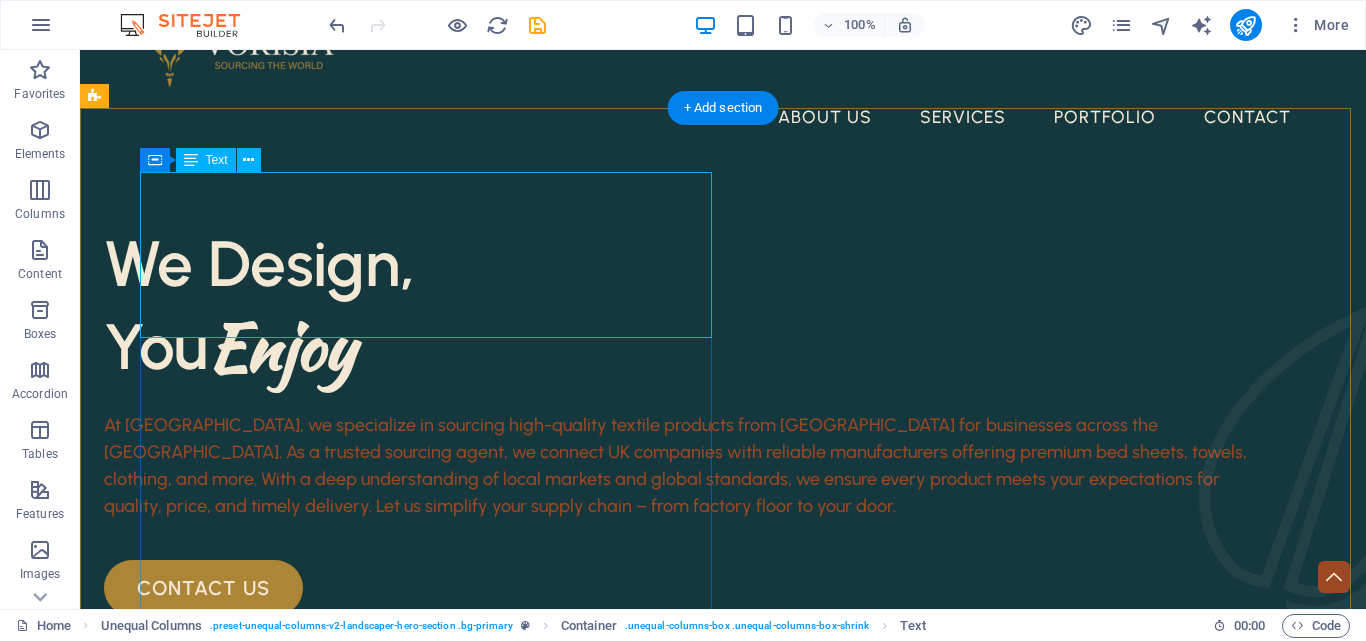 click on "We Design,  You  Enjoy" at bounding box center [680, 305] 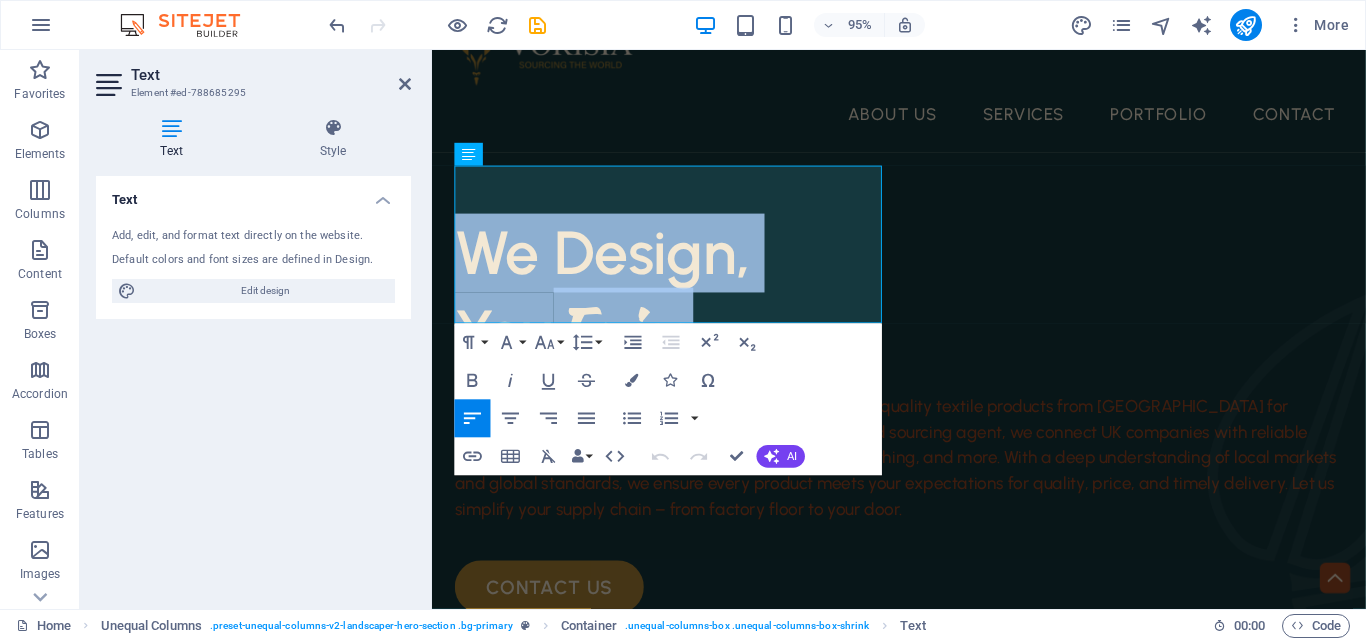 drag, startPoint x: 744, startPoint y: 305, endPoint x: 345, endPoint y: 185, distance: 416.65454 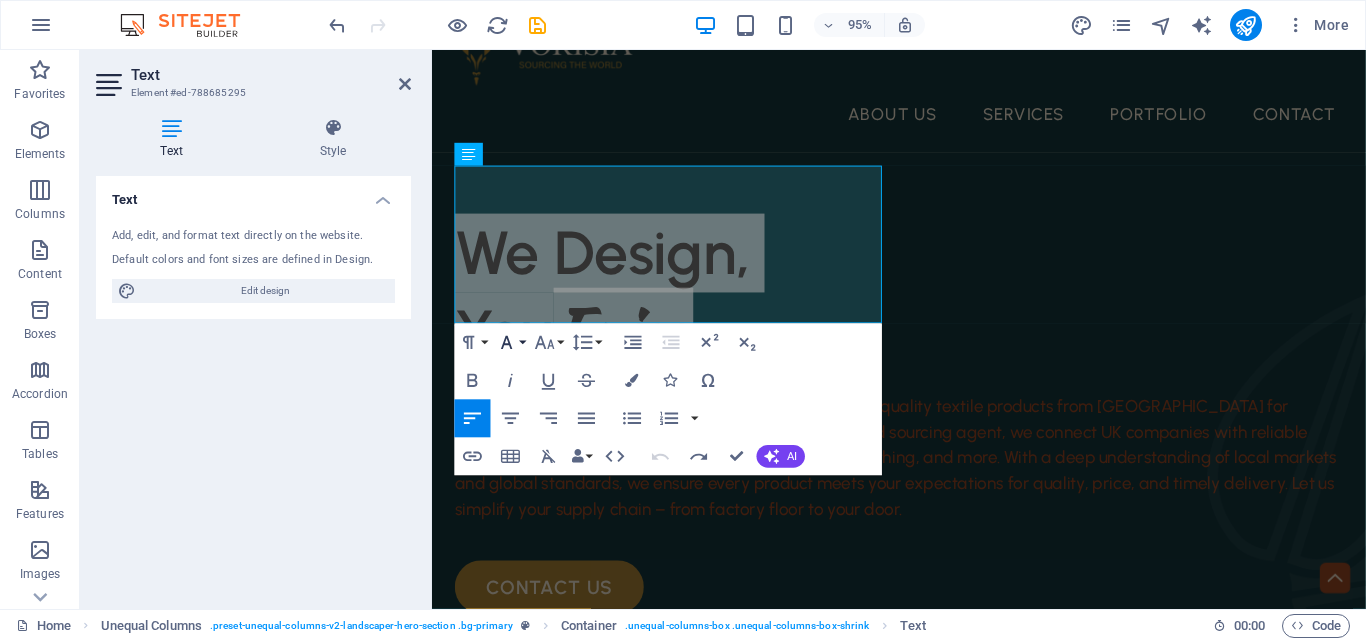 click 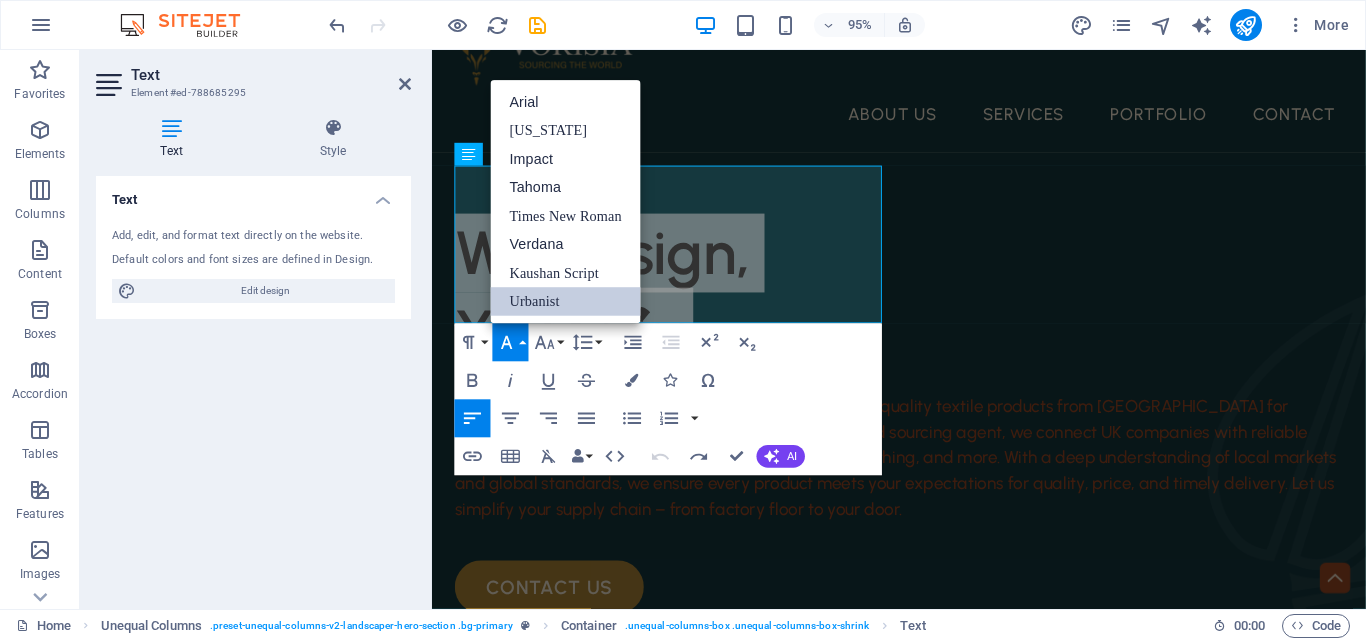 scroll, scrollTop: 0, scrollLeft: 0, axis: both 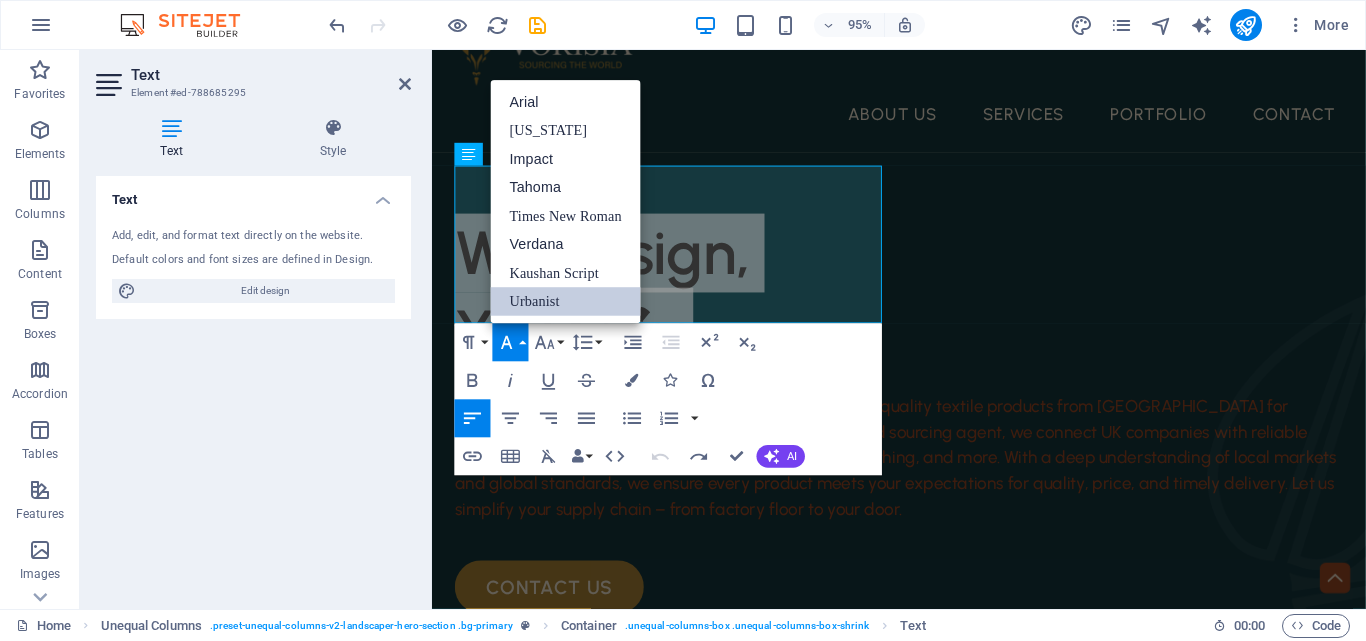 click 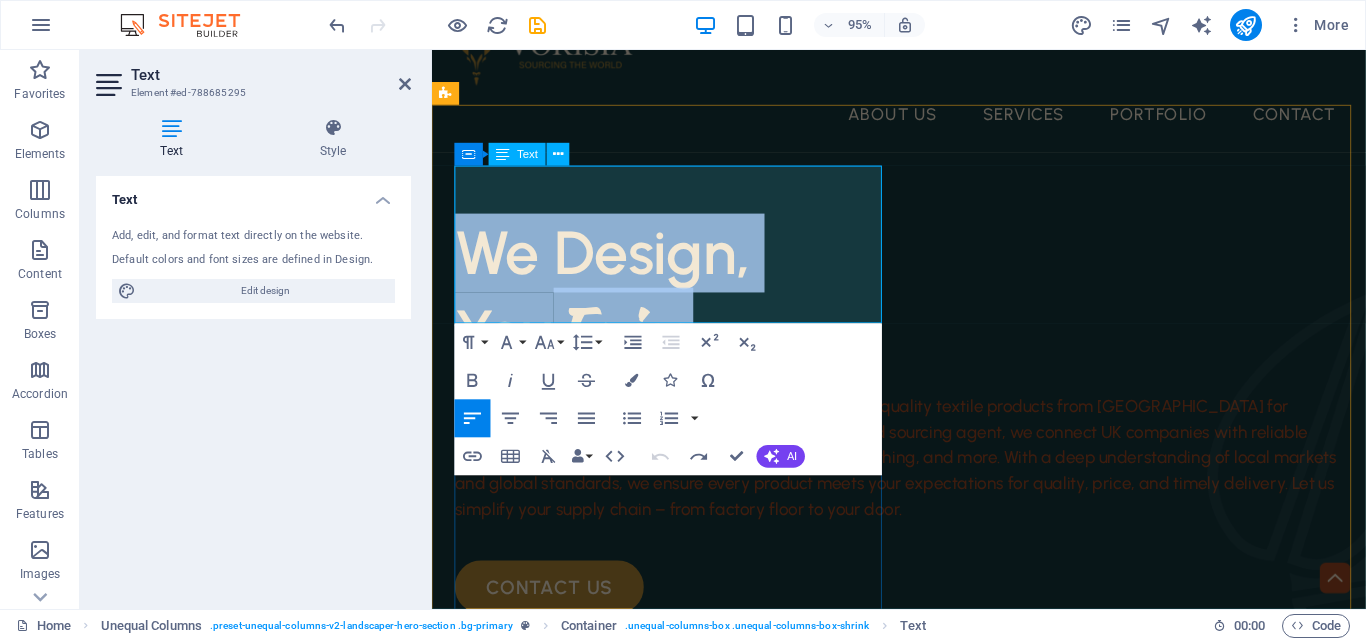 click on "We Design," at bounding box center (611, 263) 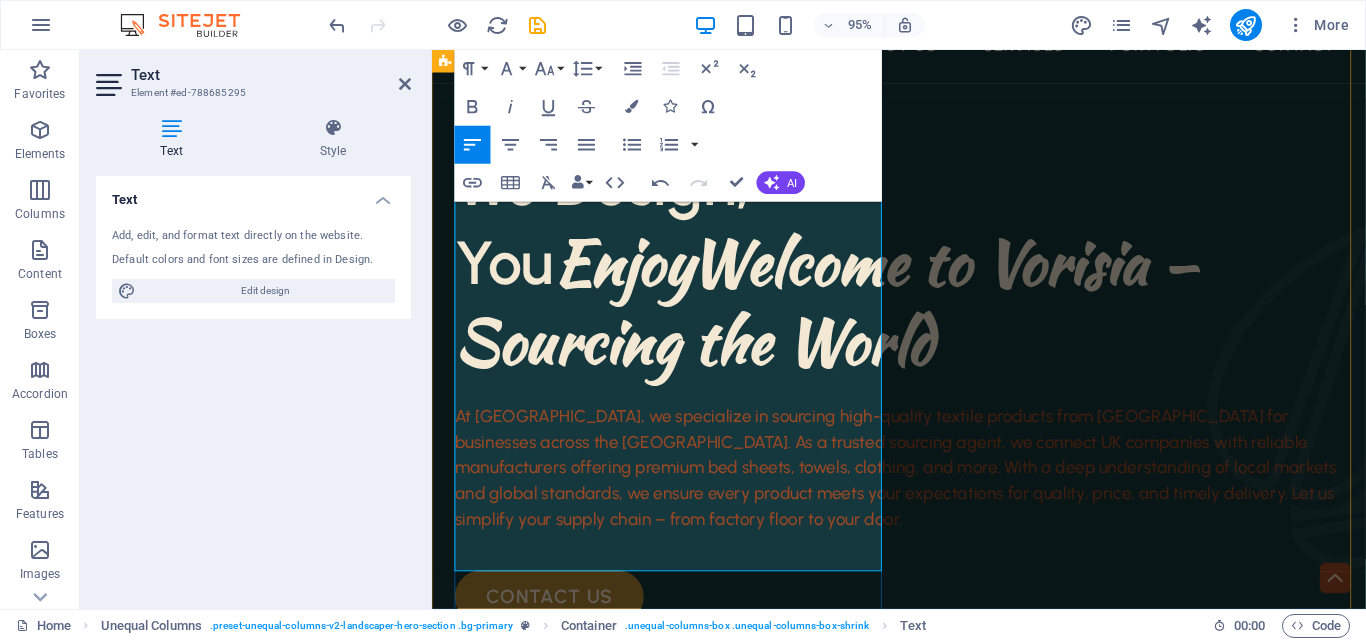 scroll, scrollTop: 129, scrollLeft: 0, axis: vertical 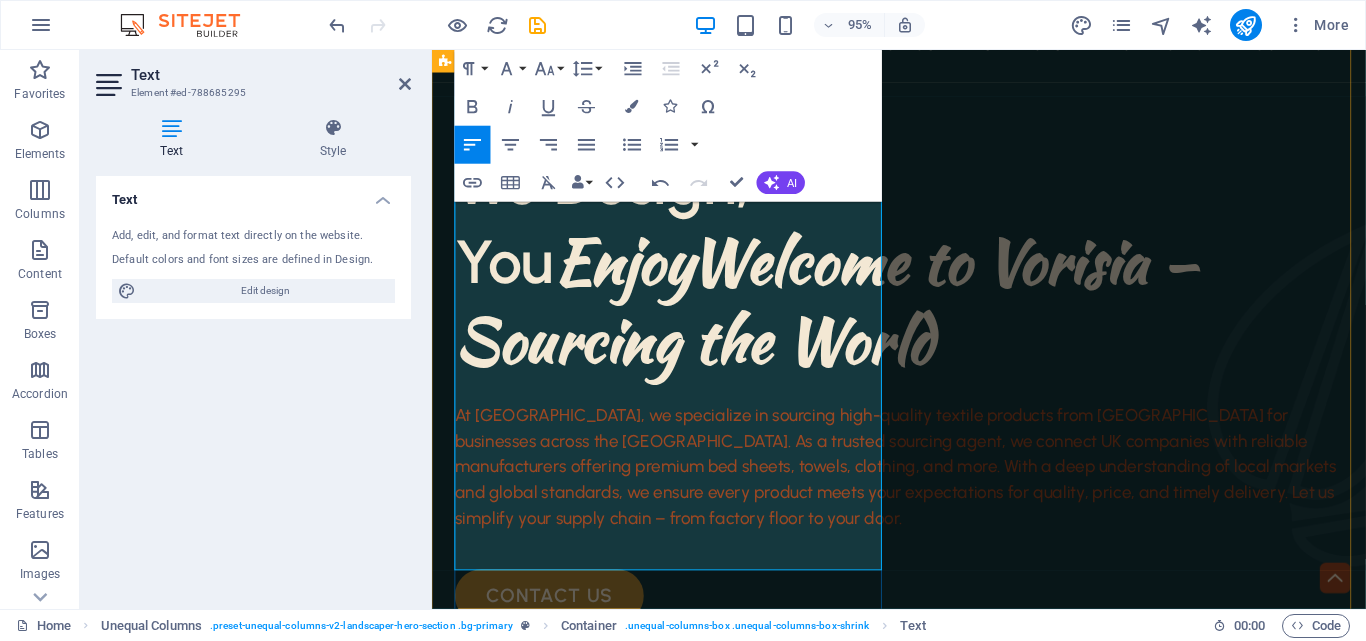 click on "EnjoyWelcome to Vorisia – Sourcing the World" at bounding box center [847, 314] 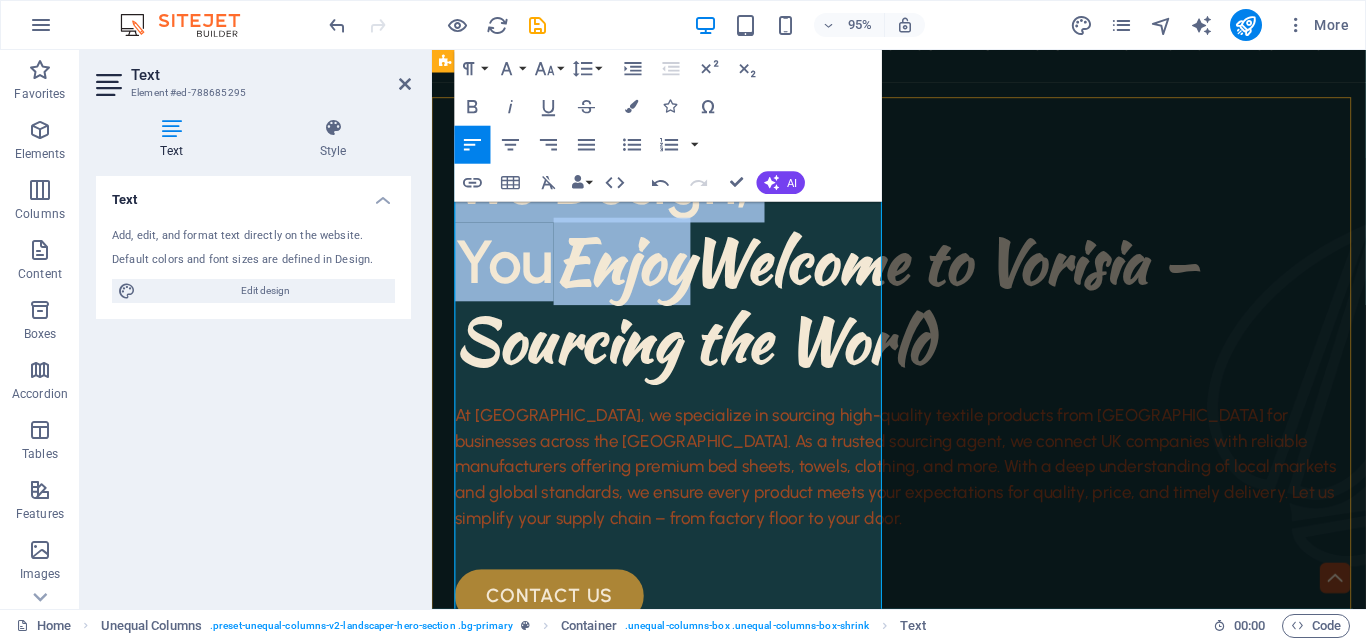 scroll, scrollTop: 0, scrollLeft: 0, axis: both 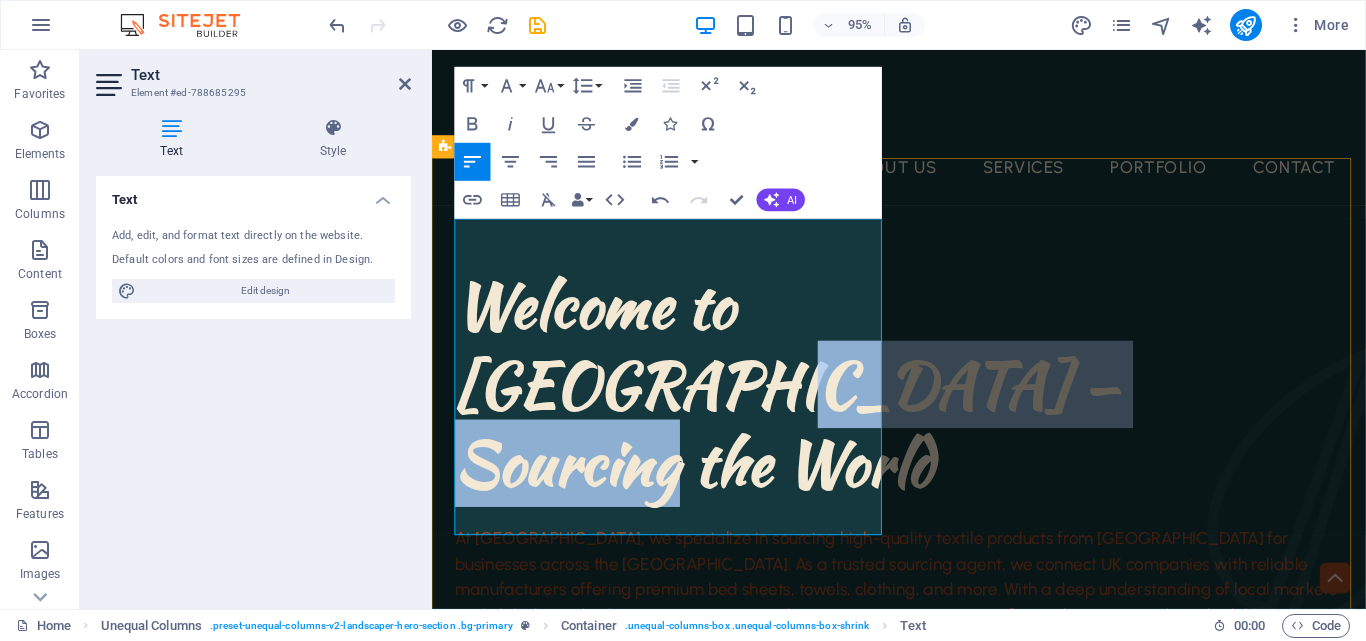 drag, startPoint x: 684, startPoint y: 553, endPoint x: 446, endPoint y: 453, distance: 258.155 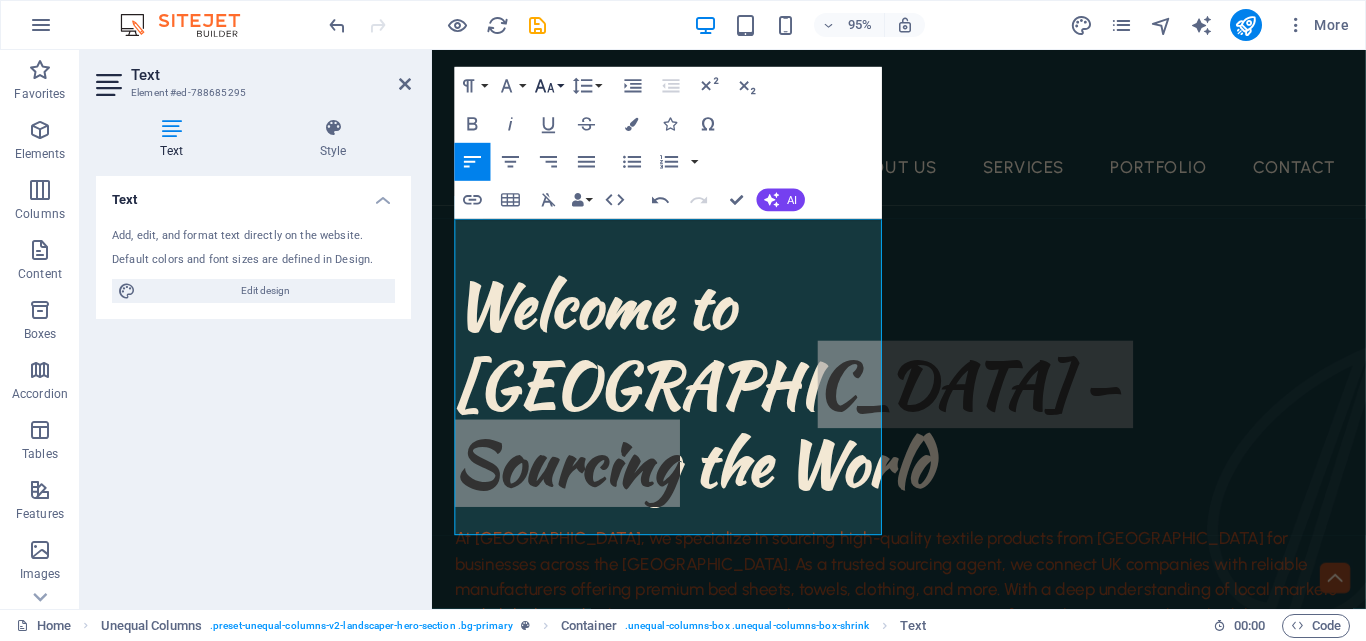 click 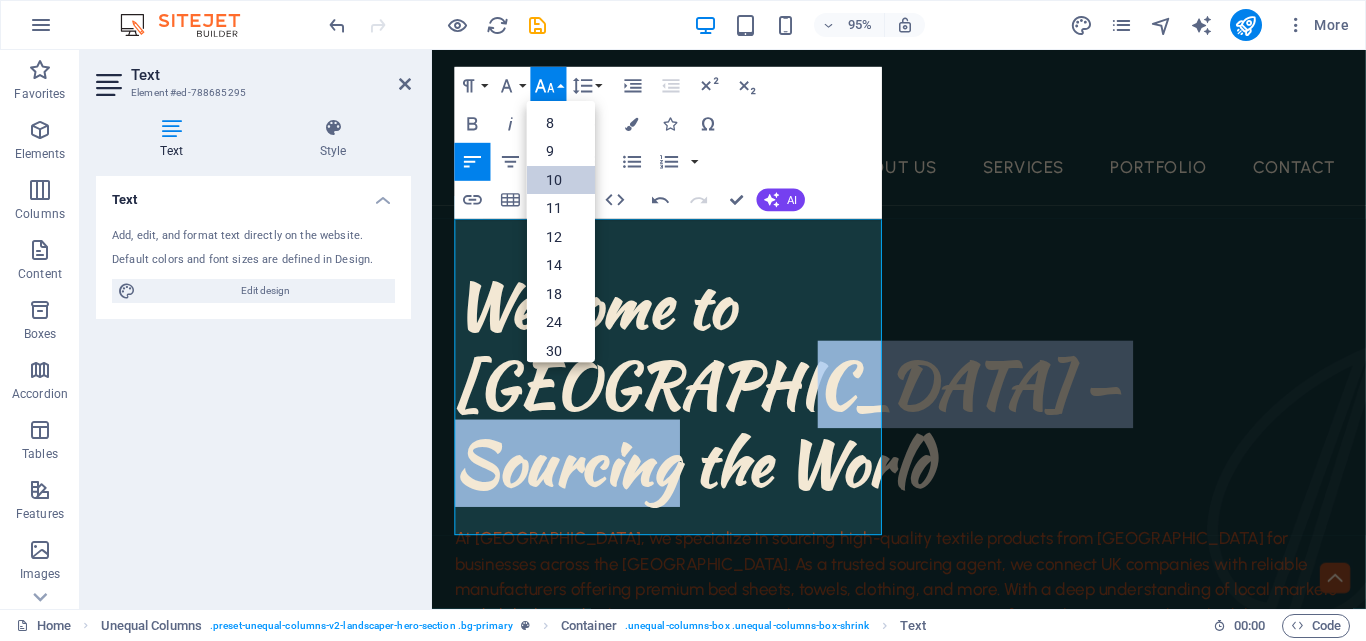click on "10" at bounding box center [561, 180] 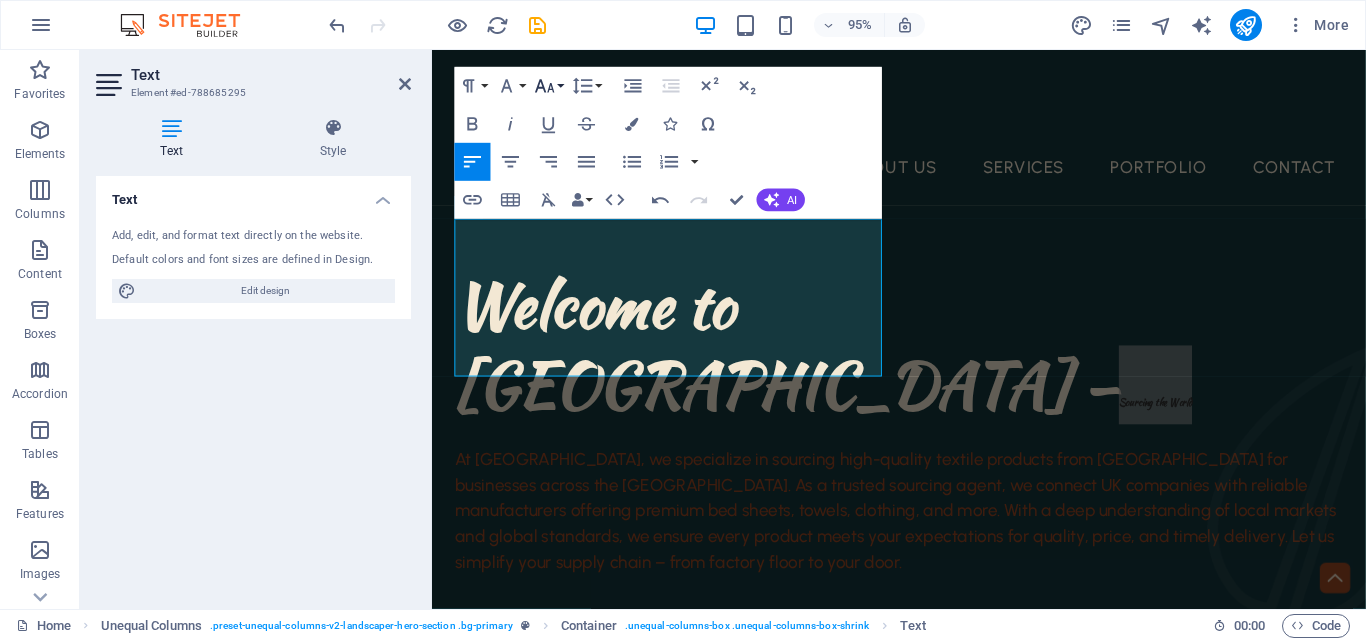 click 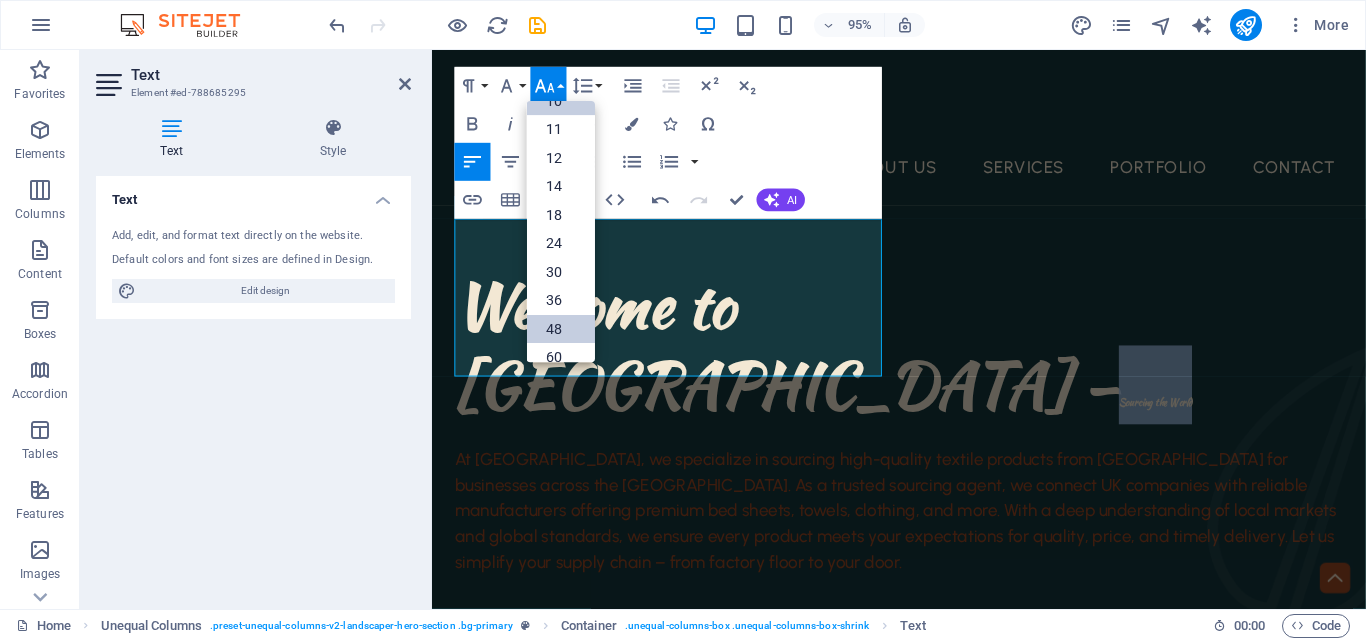 click on "48" at bounding box center (561, 329) 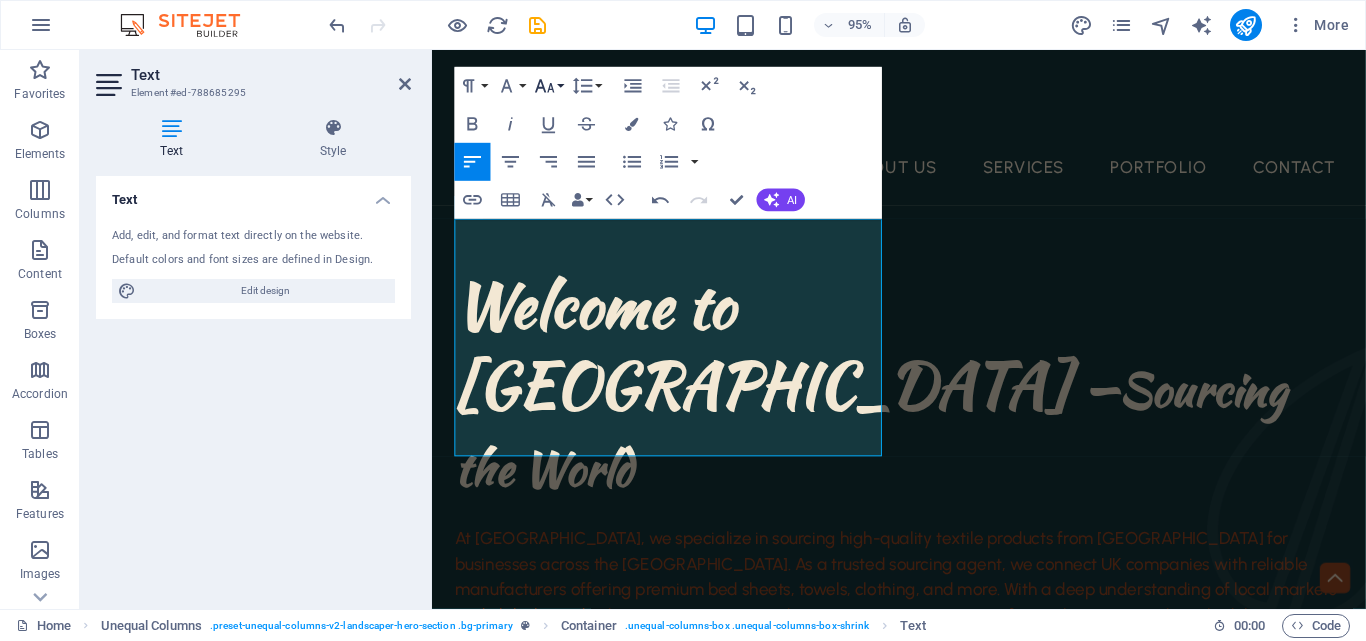 click 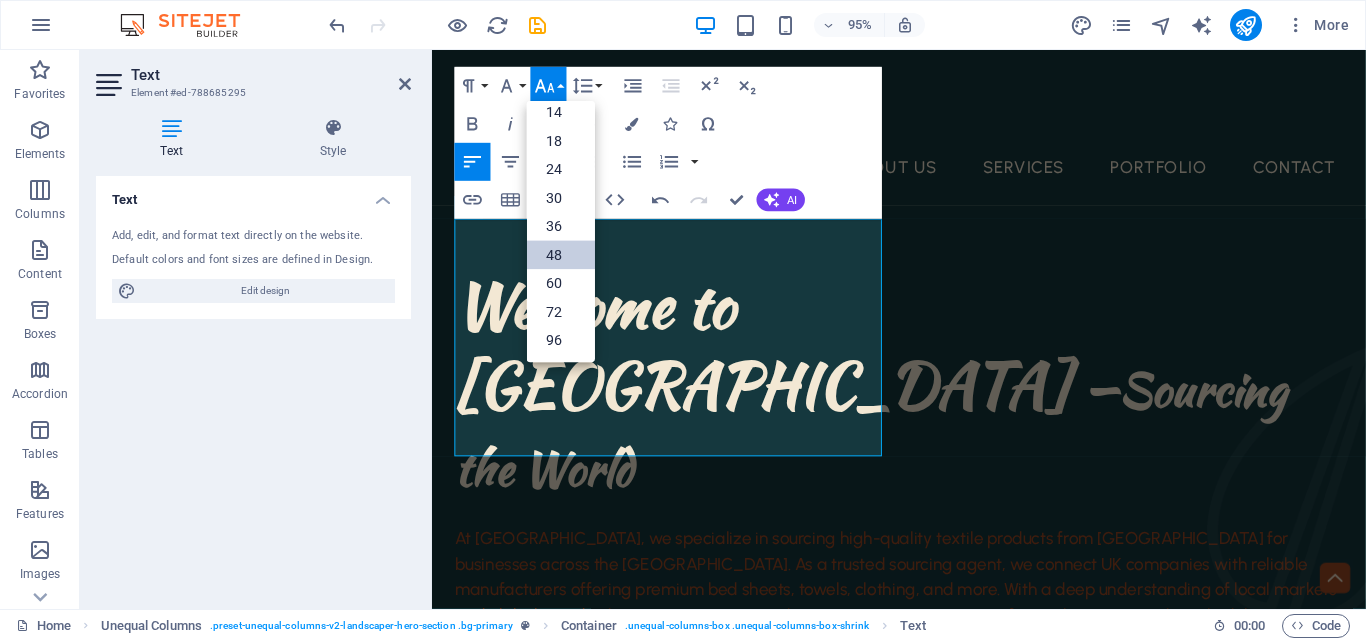 scroll, scrollTop: 161, scrollLeft: 0, axis: vertical 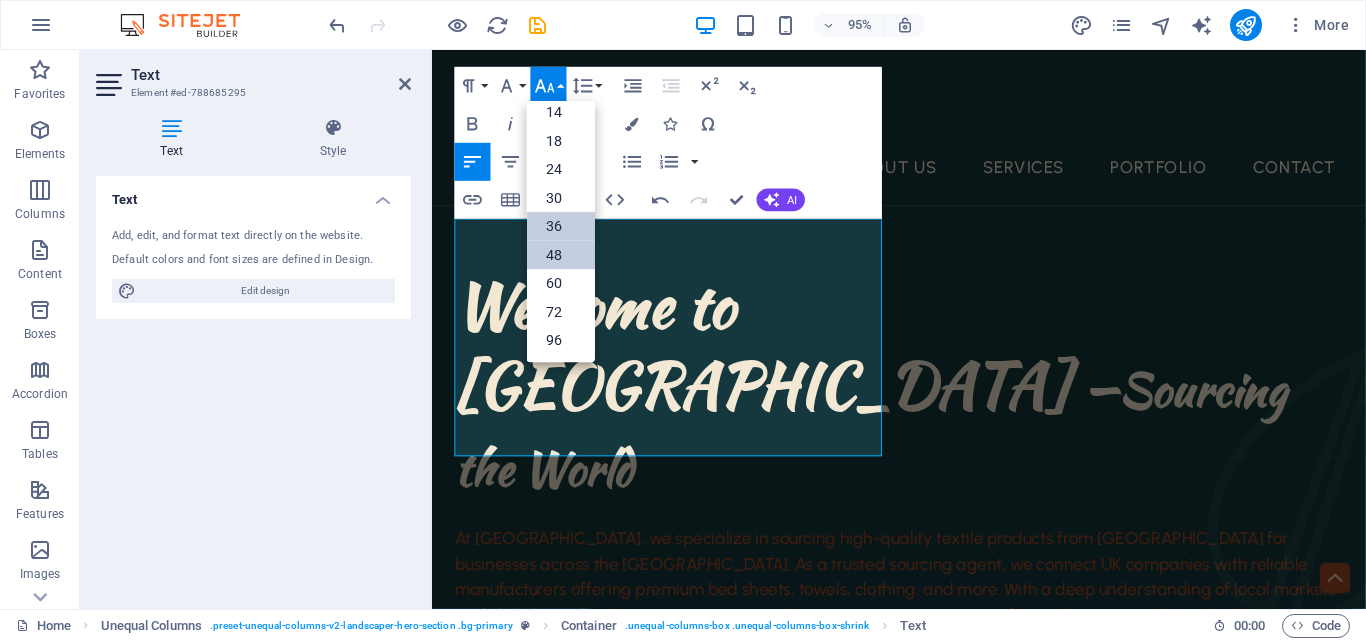 click on "36" at bounding box center [561, 226] 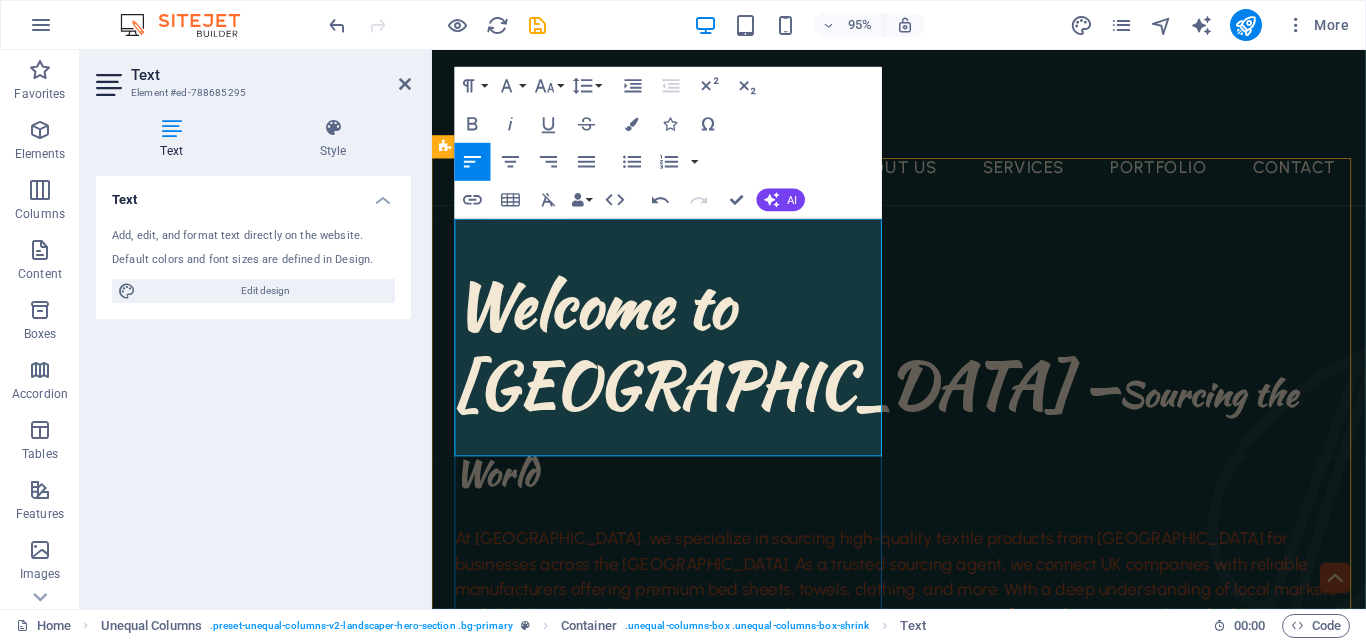 click on "Welcome to [GEOGRAPHIC_DATA] –  Sourcing the World" at bounding box center (900, 402) 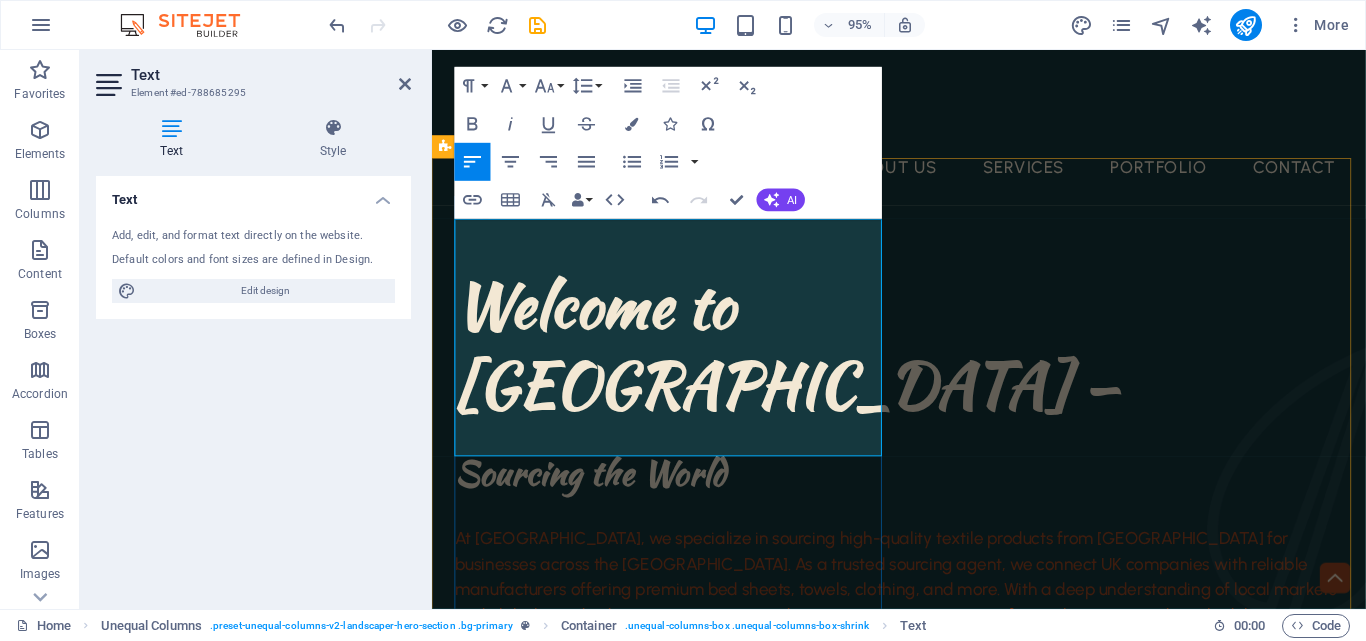 click on "Welcome to [GEOGRAPHIC_DATA] –" at bounding box center [923, 361] 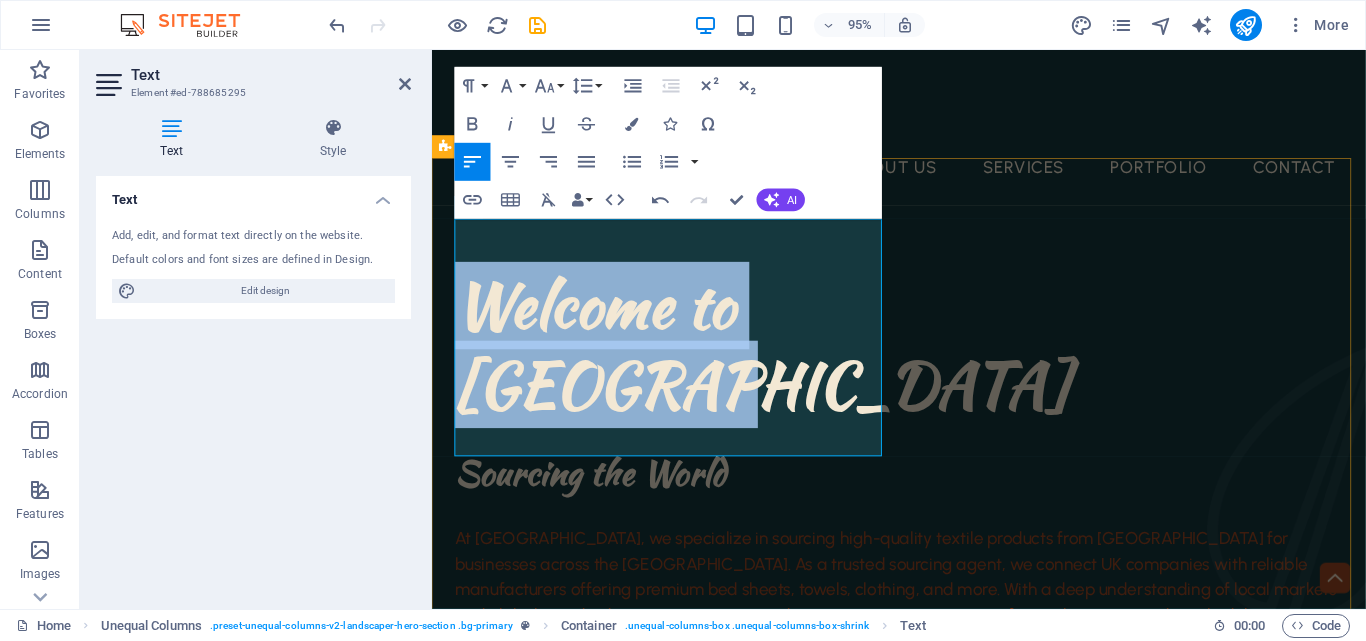 click on "Welcome to Vorisia    Sourcing the World At Vorisia, we specialize in sourcing high-quality textile products from [GEOGRAPHIC_DATA] for businesses across the [GEOGRAPHIC_DATA]. As a trusted sourcing agent, we connect UK companies with reliable manufacturers offering premium bed sheets, towels, clothing, and more. With a deep understanding of local markets and global standards, we ensure every product meets your expectations for quality, price, and timely delivery. Let us simplify your supply chain – from factory floor to your door. contact us free quote" at bounding box center [923, 1152] 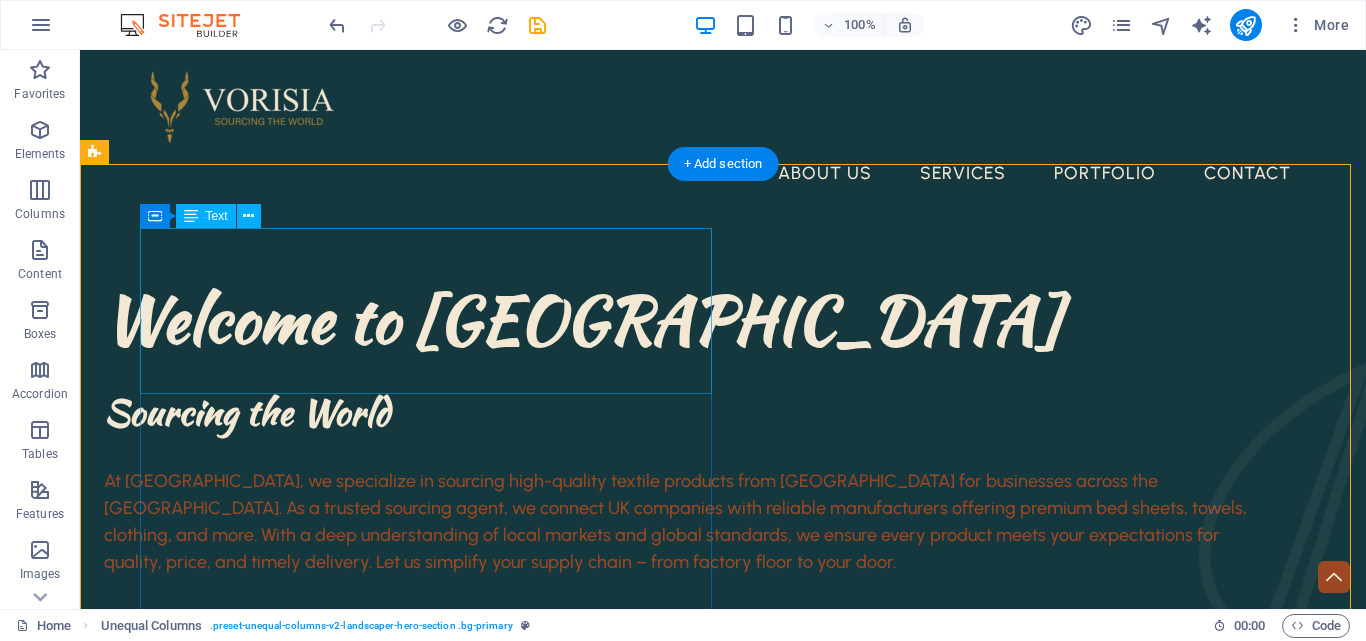 click on "Welcome to Vorisia    Sourcing the World" at bounding box center [680, 361] 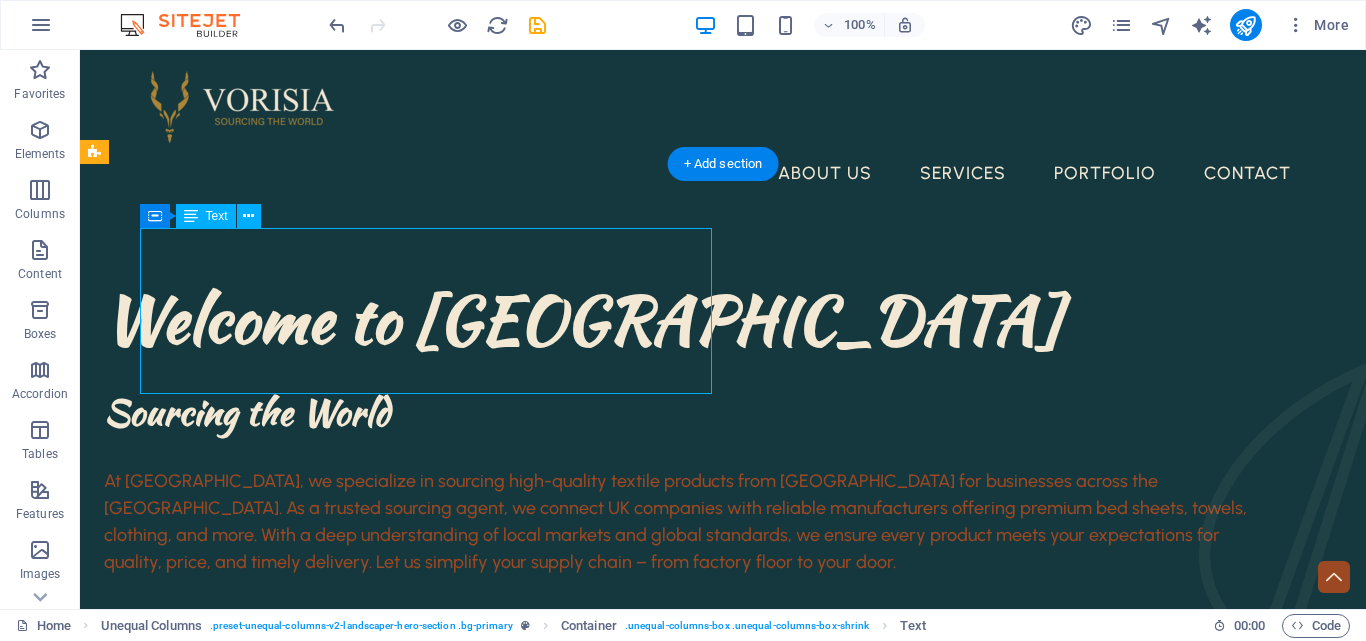click on "Welcome to Vorisia    Sourcing the World" at bounding box center [680, 361] 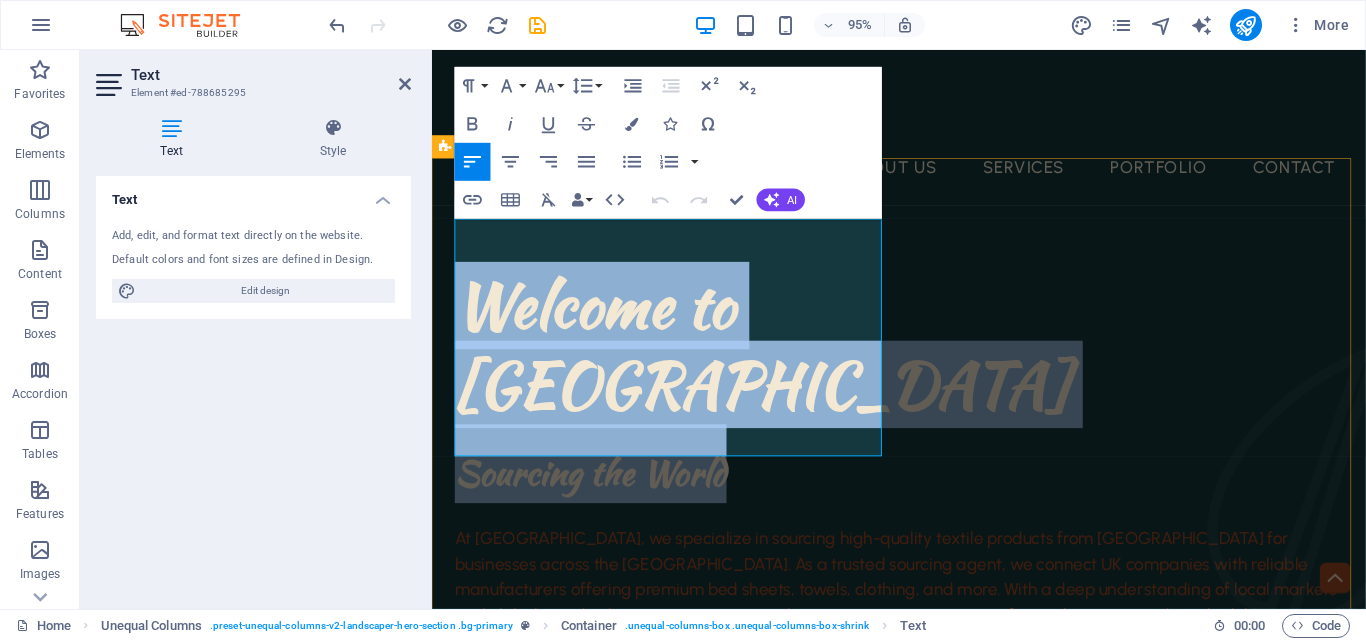 drag, startPoint x: 804, startPoint y: 449, endPoint x: 449, endPoint y: 207, distance: 429.6382 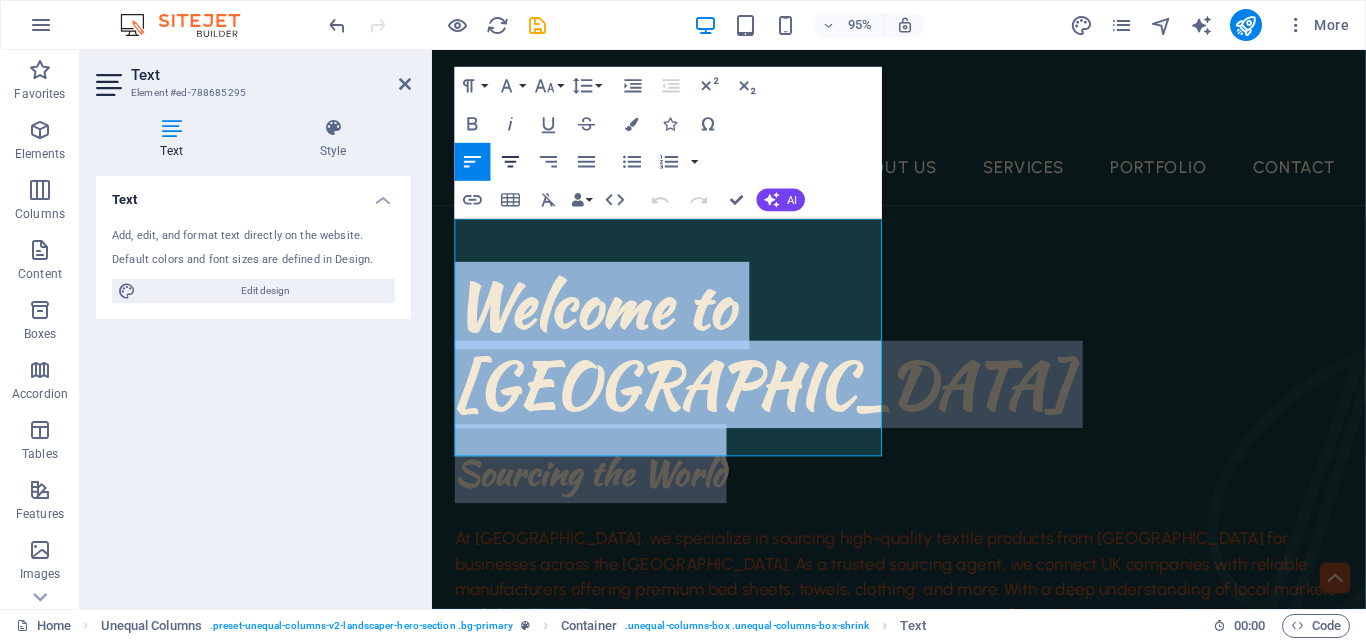 click 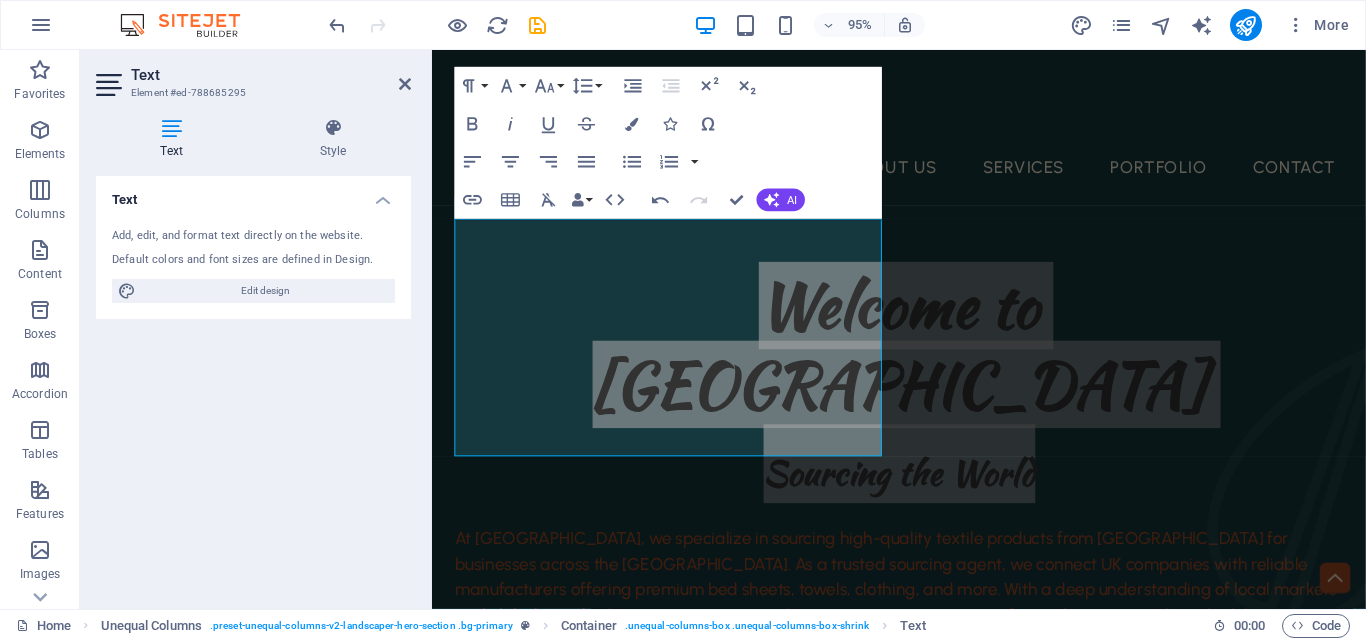 click on "Text Add, edit, and format text directly on the website. Default colors and font sizes are defined in Design. Edit design Alignment Left aligned Centered Right aligned" at bounding box center (253, 384) 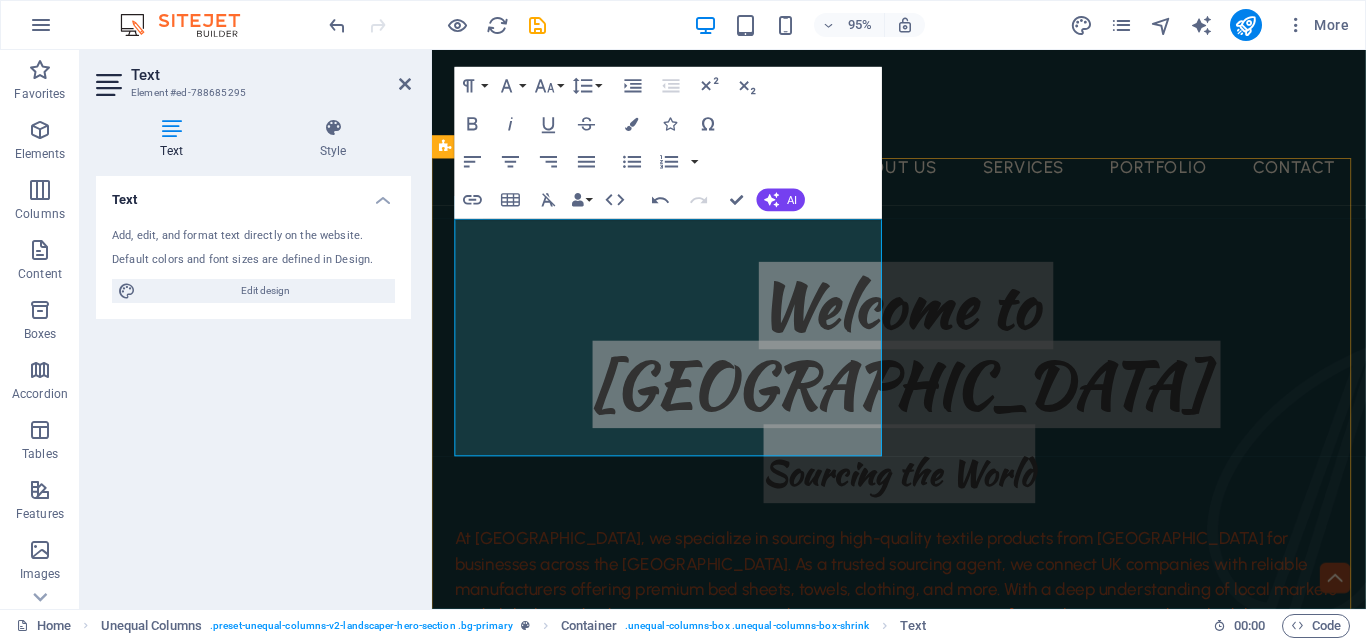 click on "Welcome to Vorisia    Sourcing the World At Vorisia, we specialize in sourcing high-quality textile products from [GEOGRAPHIC_DATA] for businesses across the [GEOGRAPHIC_DATA]. As a trusted sourcing agent, we connect UK companies with reliable manufacturers offering premium bed sheets, towels, clothing, and more. With a deep understanding of local markets and global standards, we ensure every product meets your expectations for quality, price, and timely delivery. Let us simplify your supply chain – from factory floor to your door. contact us free quote" at bounding box center (923, 1152) 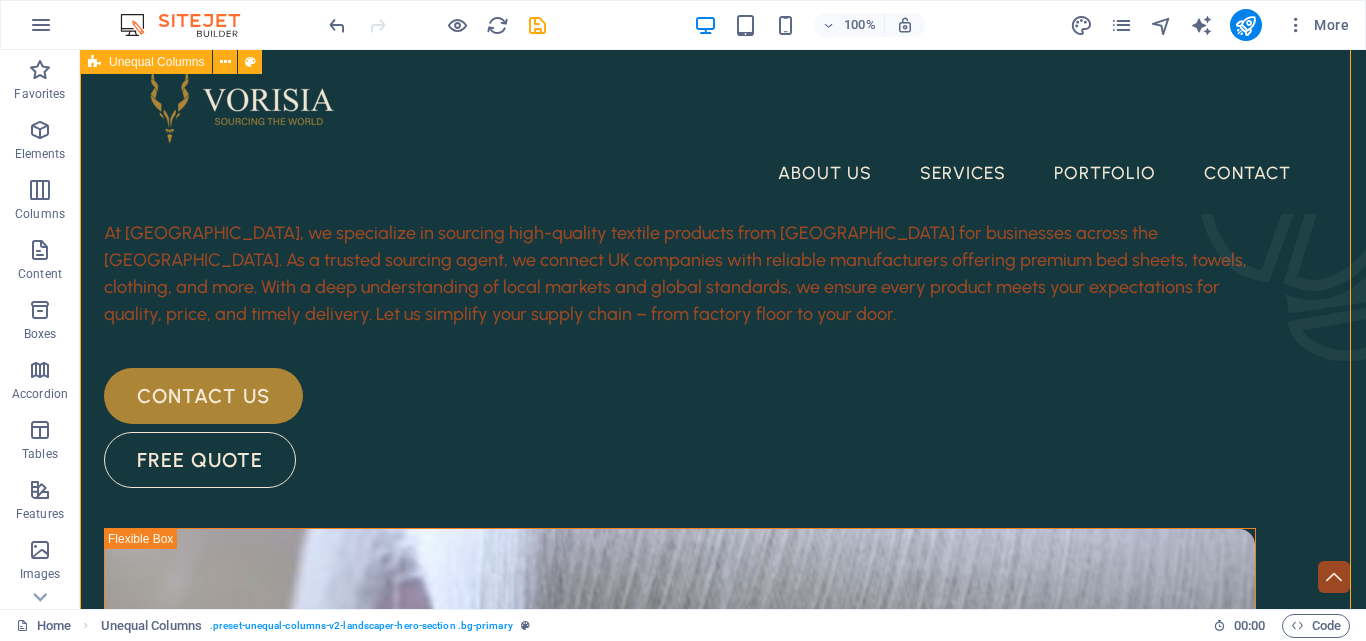 scroll, scrollTop: 195, scrollLeft: 0, axis: vertical 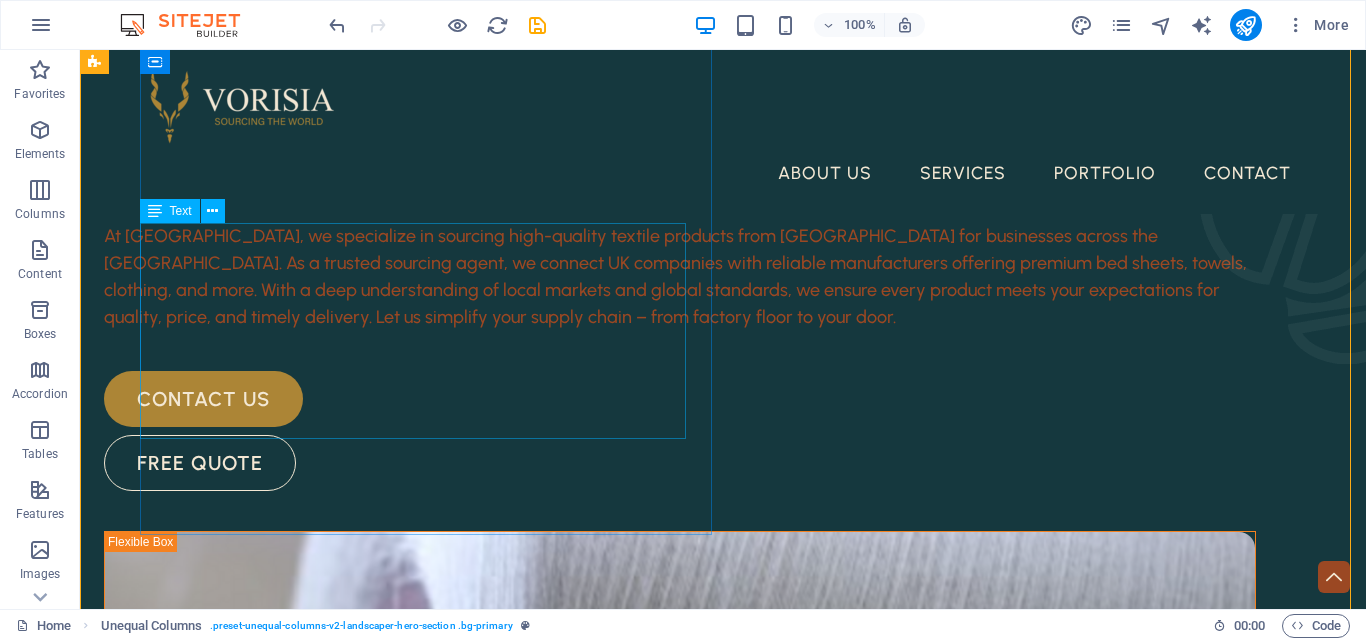 click on "At [GEOGRAPHIC_DATA], we specialize in sourcing high-quality textile products from [GEOGRAPHIC_DATA] for businesses across the [GEOGRAPHIC_DATA]. As a trusted sourcing agent, we connect UK companies with reliable manufacturers offering premium bed sheets, towels, clothing, and more. With a deep understanding of local markets and global standards, we ensure every product meets your expectations for quality, price, and timely delivery. Let us simplify your supply chain – from factory floor to your door." at bounding box center [680, 277] 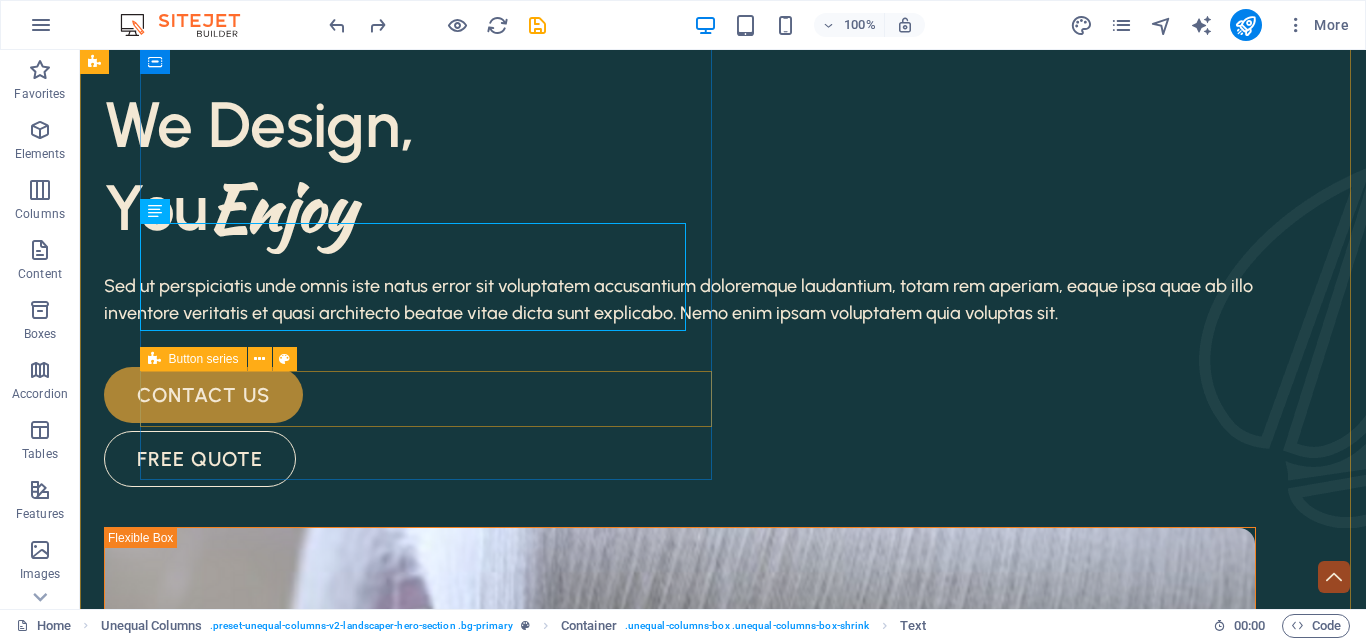 scroll, scrollTop: 248, scrollLeft: 0, axis: vertical 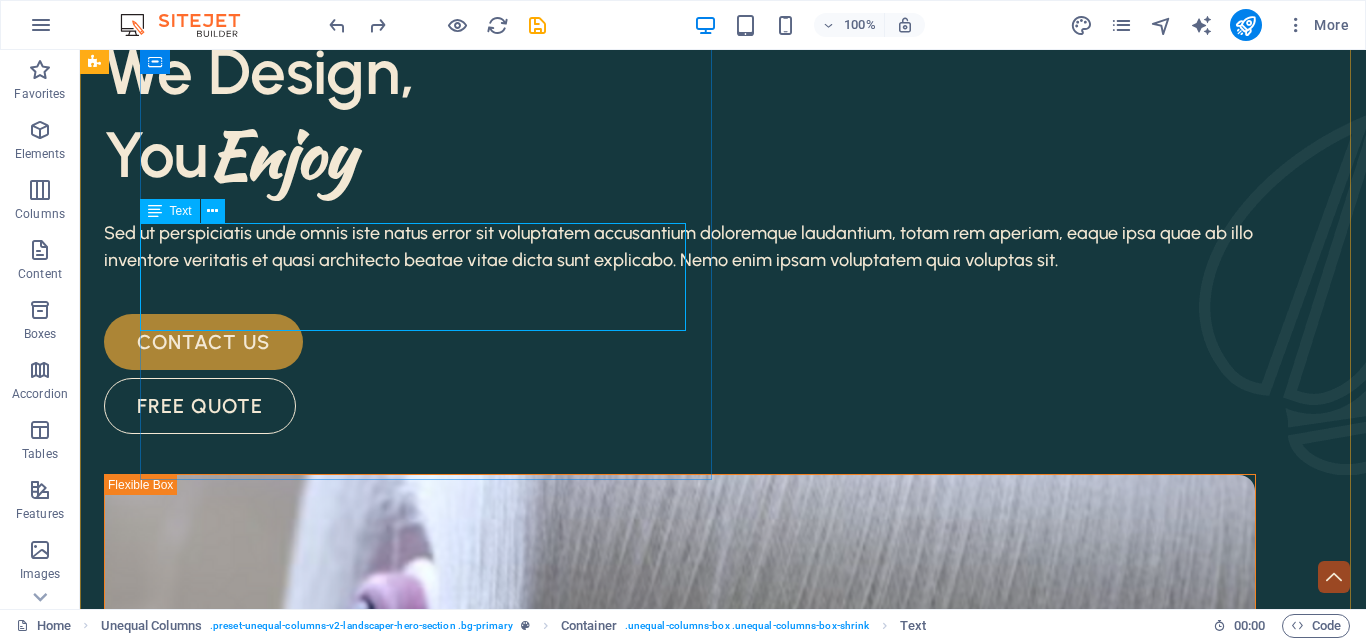click on "Sed ut perspiciatis unde omnis iste natus error sit voluptatem accusantium doloremque laudantium, totam rem aperiam, eaque ipsa quae ab illo inventore veritatis et quasi architecto beatae vitae dicta sunt explicabo. Nemo enim ipsam voluptatem quia voluptas sit." at bounding box center (680, 247) 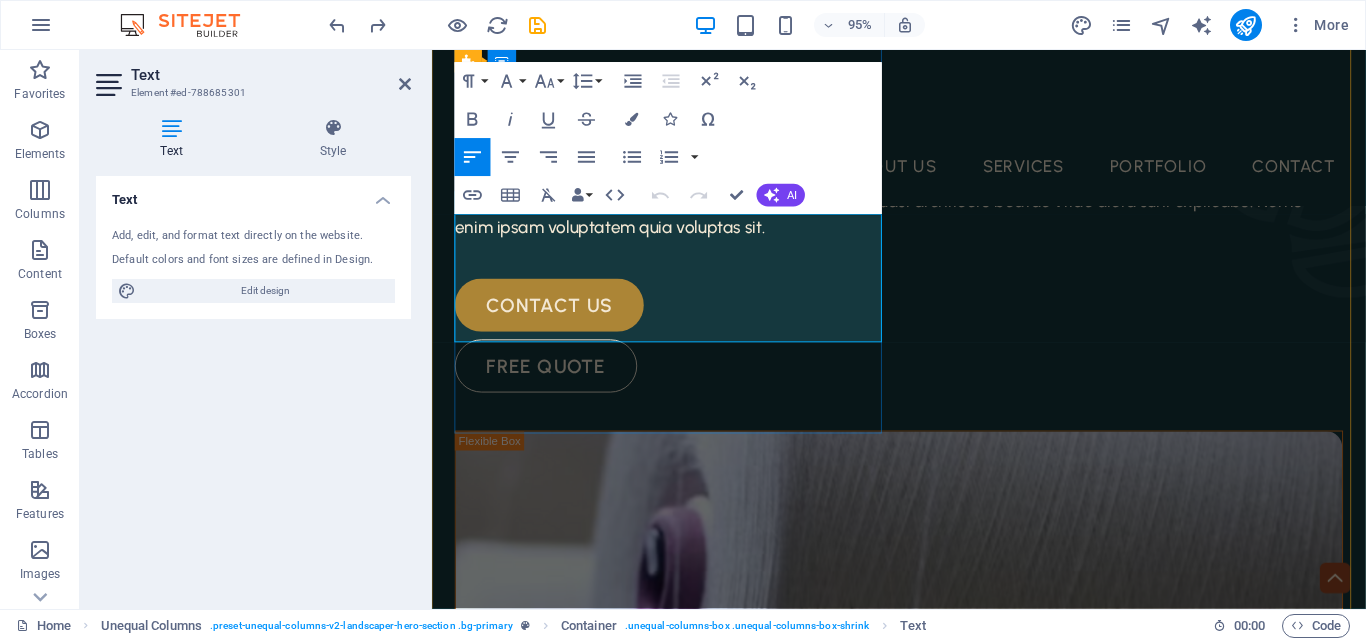 scroll, scrollTop: 195, scrollLeft: 0, axis: vertical 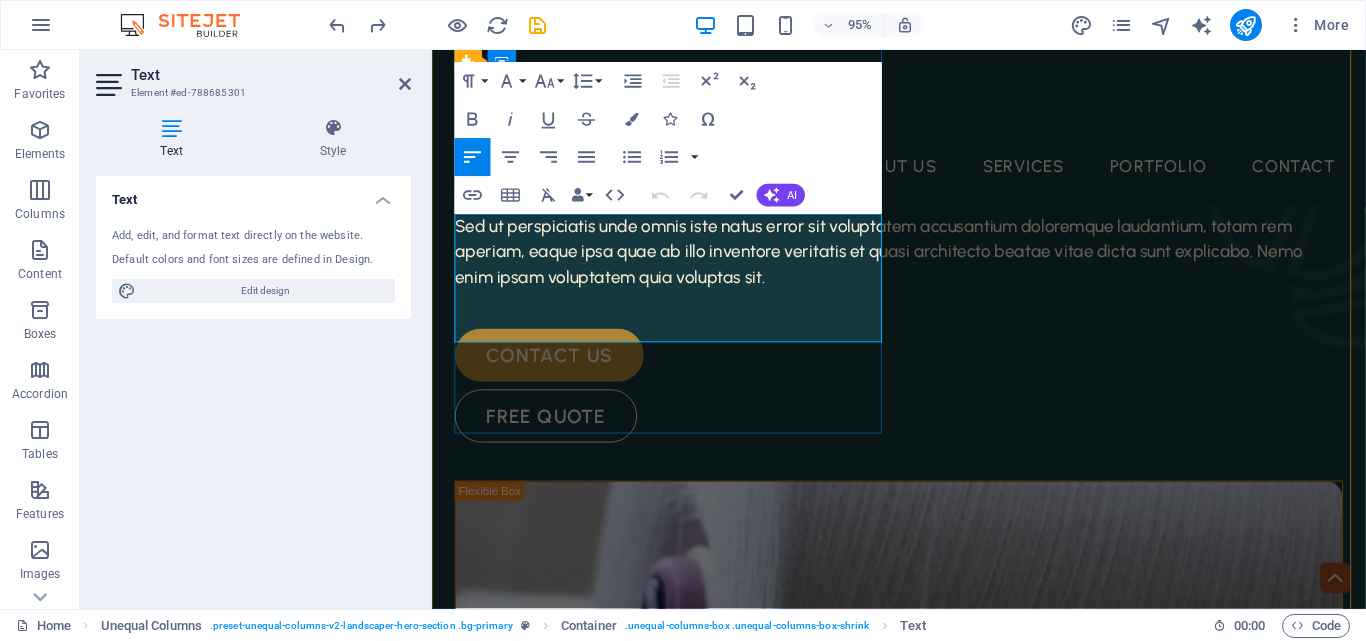 click on "Sed ut perspiciatis unde omnis iste natus error sit voluptatem accusantium doloremque laudantium, totam rem aperiam, eaque ipsa quae ab illo inventore veritatis et quasi architecto beatae vitae dicta sunt explicabo. Nemo enim ipsam voluptatem quia voluptas sit." at bounding box center (902, 263) 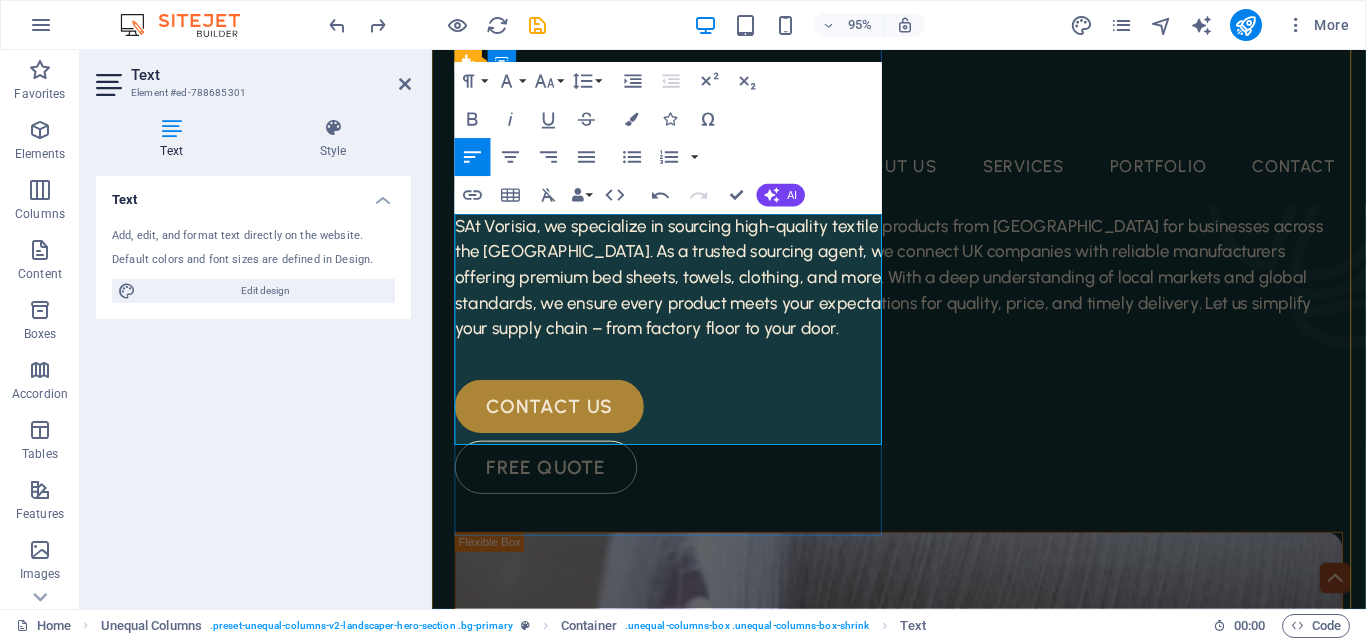 click on "SAt Vorisia, we specialize in sourcing high-quality textile products from [GEOGRAPHIC_DATA] for businesses across the [GEOGRAPHIC_DATA]. As a trusted sourcing agent, we connect UK companies with reliable manufacturers offering premium bed sheets, towels, clothing, and more. With a deep understanding of local markets and global standards, we ensure every product meets your expectations for quality, price, and timely delivery. Let us simplify your supply chain – from factory floor to your door." at bounding box center [913, 290] 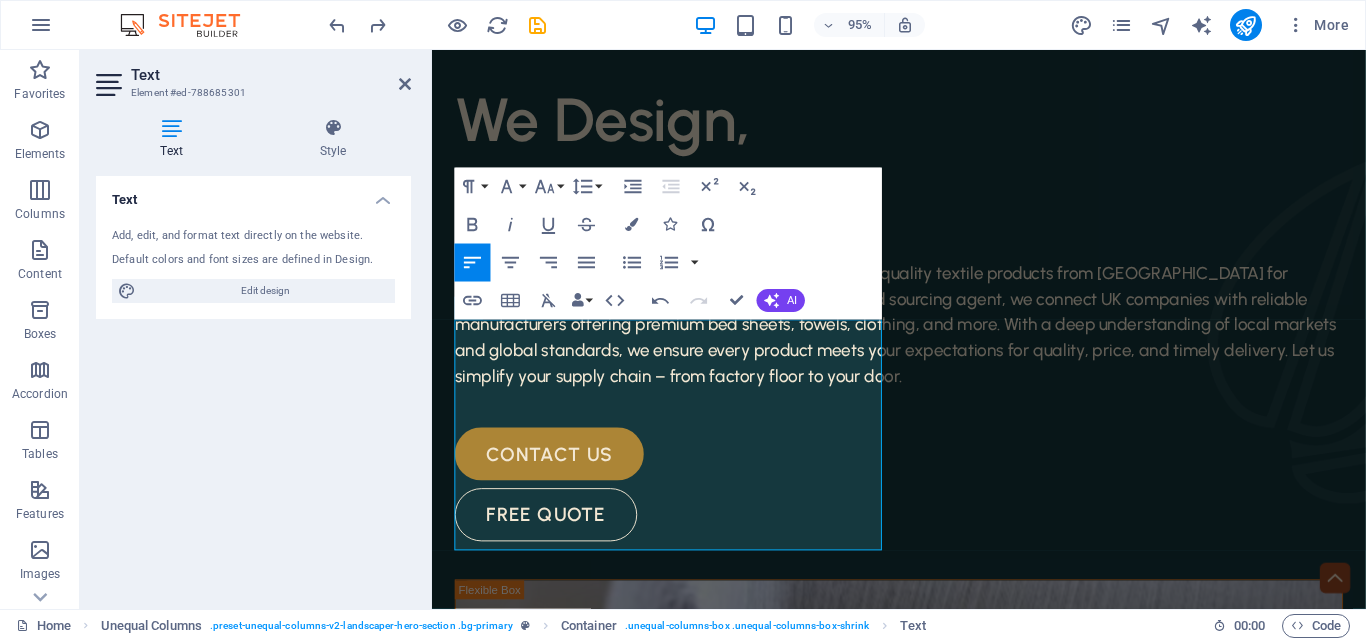 scroll, scrollTop: 84, scrollLeft: 0, axis: vertical 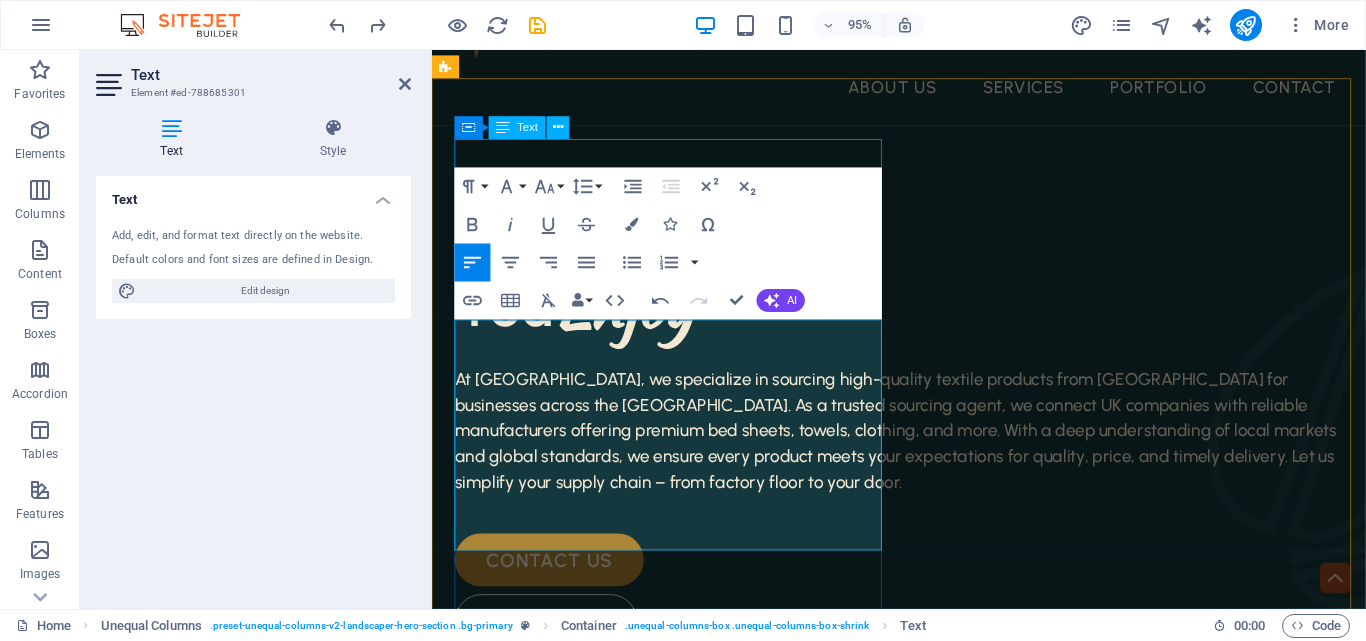click on "We Design,  You  Enjoy" at bounding box center [923, 277] 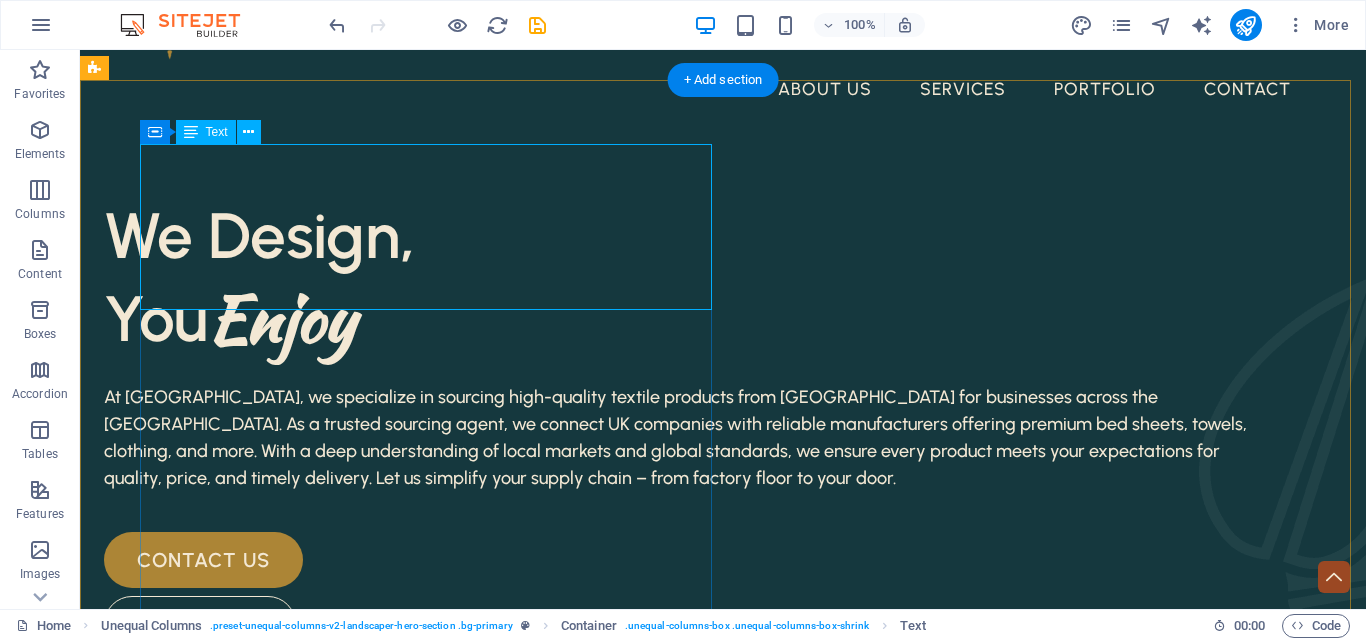 click on "We Design,  You  Enjoy" at bounding box center [680, 277] 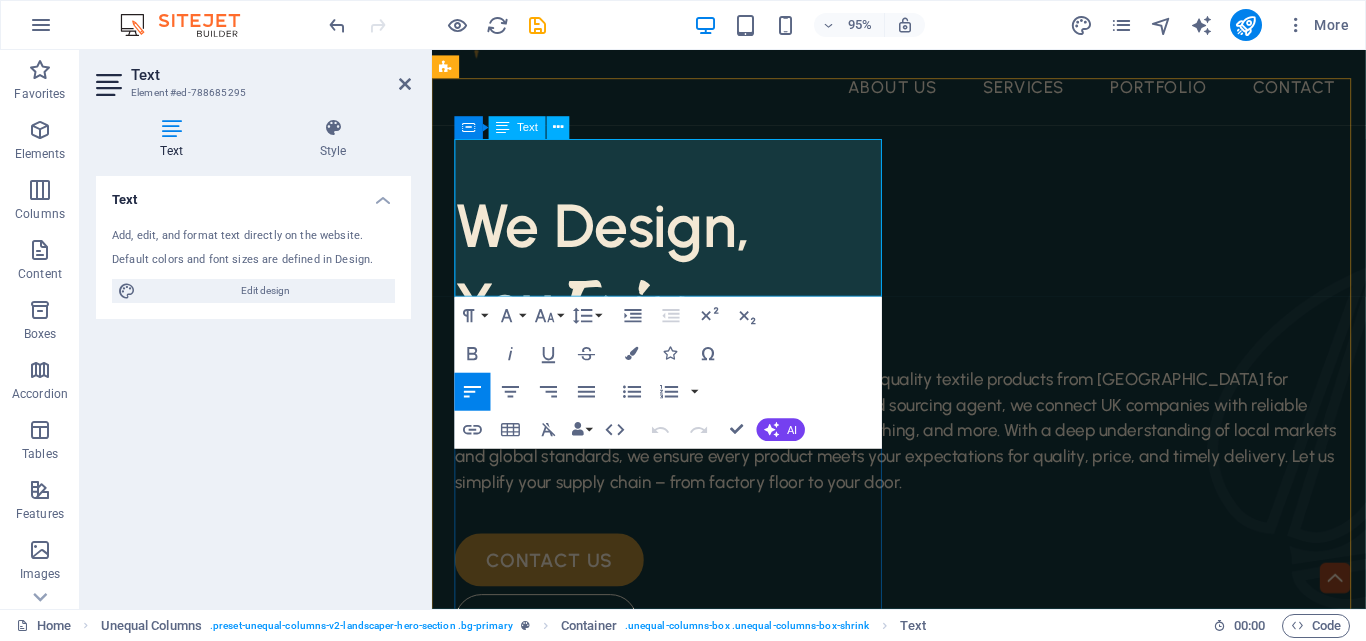 click on "Enjoy" at bounding box center [633, 318] 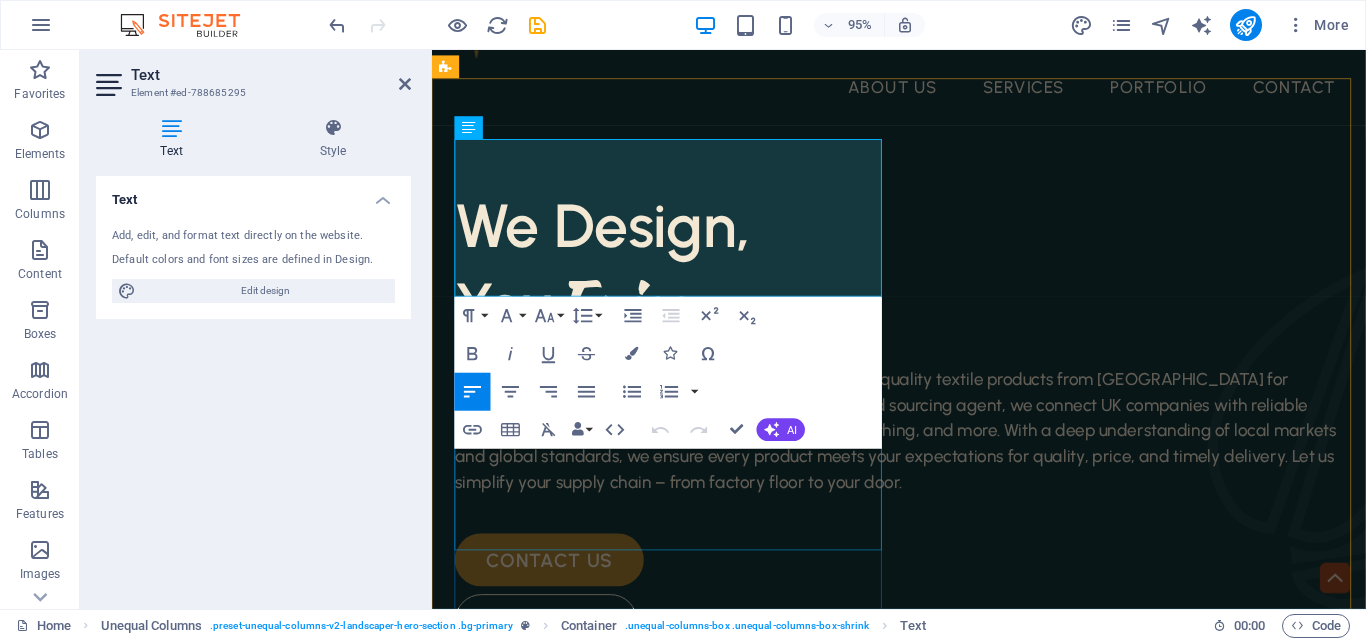 click on "At [GEOGRAPHIC_DATA], we specialize in sourcing high-quality textile products from [GEOGRAPHIC_DATA] for businesses across the [GEOGRAPHIC_DATA]. As a trusted sourcing agent, we connect UK companies with reliable manufacturers offering premium bed sheets, towels, clothing, and more. With a deep understanding of local markets and global standards, we ensure every product meets your expectations for quality, price, and timely delivery. Let us simplify your supply chain – from factory floor to your door." at bounding box center (923, 451) 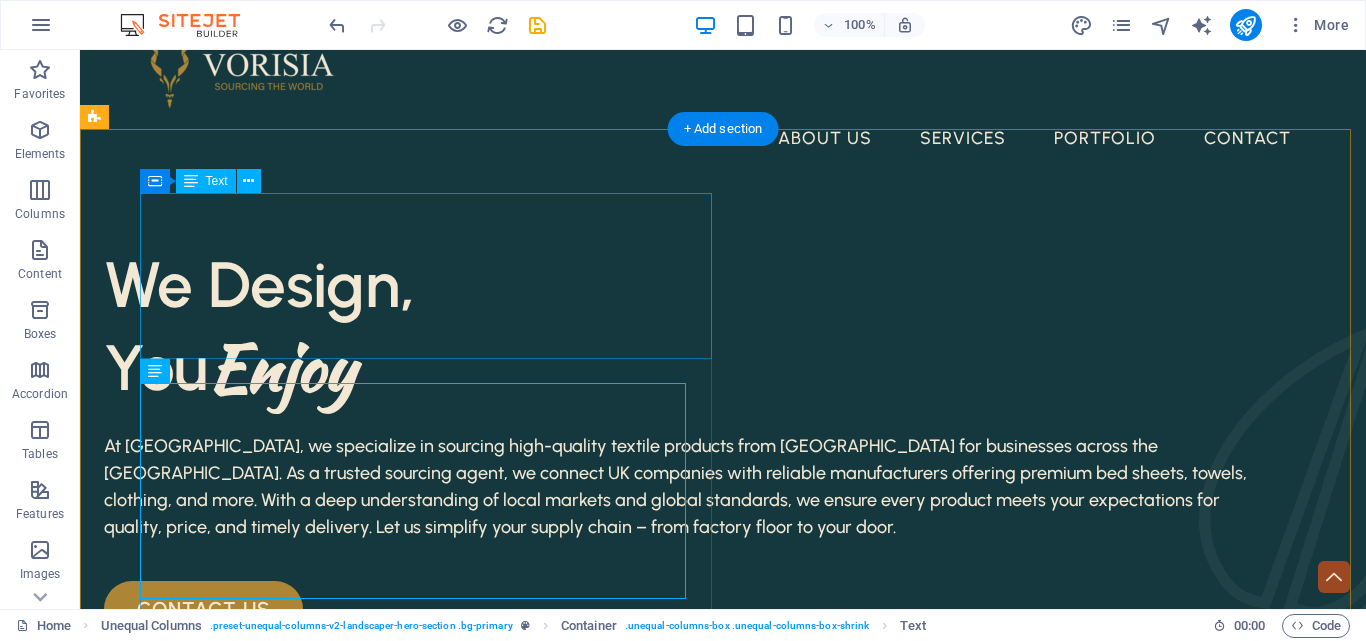scroll, scrollTop: 36, scrollLeft: 0, axis: vertical 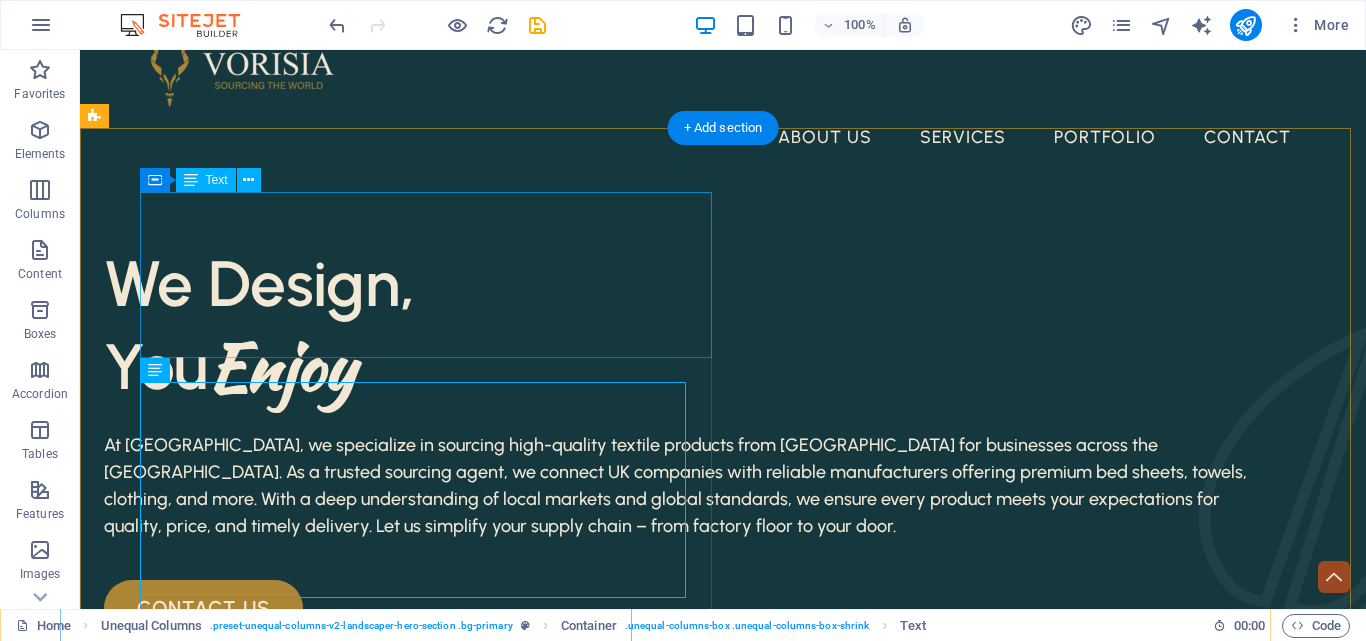 click on "We Design,  You  Enjoy" at bounding box center [680, 325] 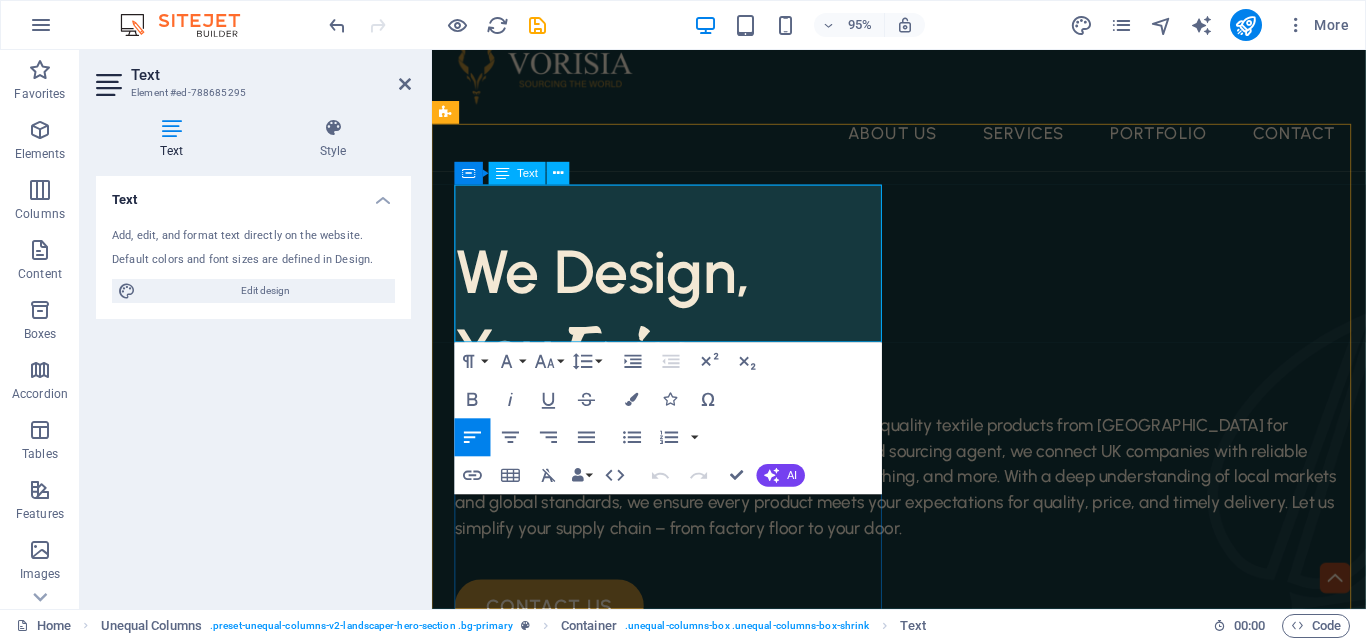 click on "We Design," at bounding box center (611, 283) 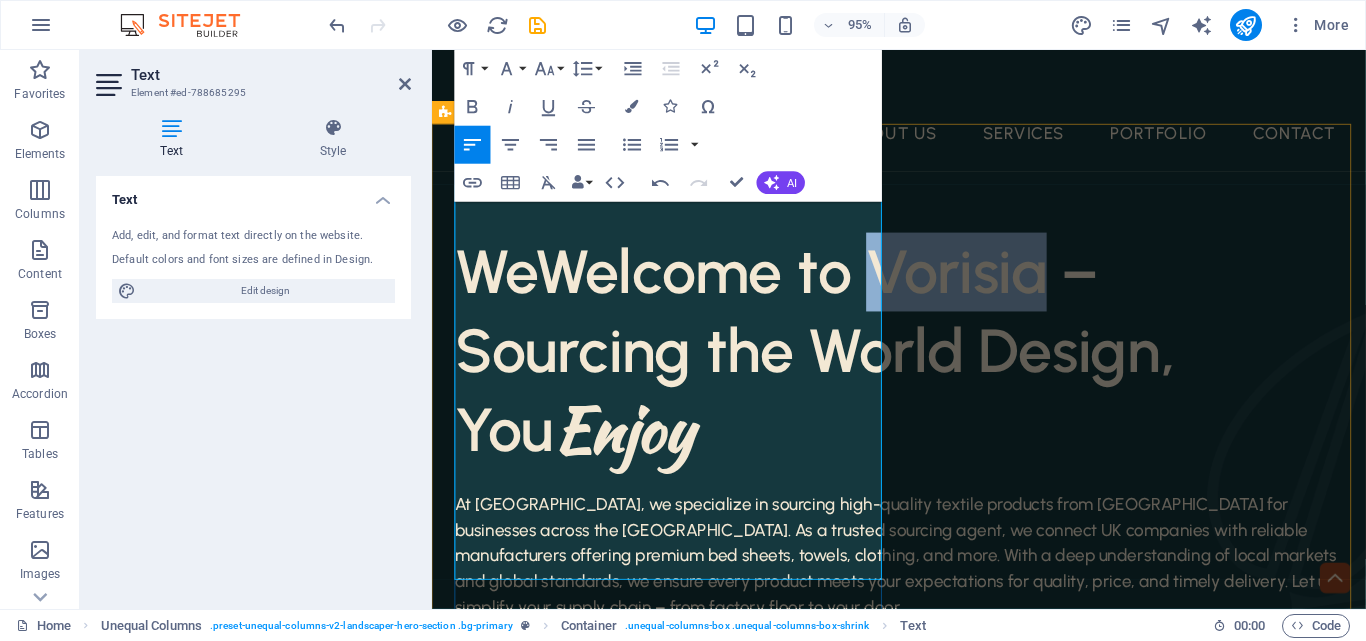 type 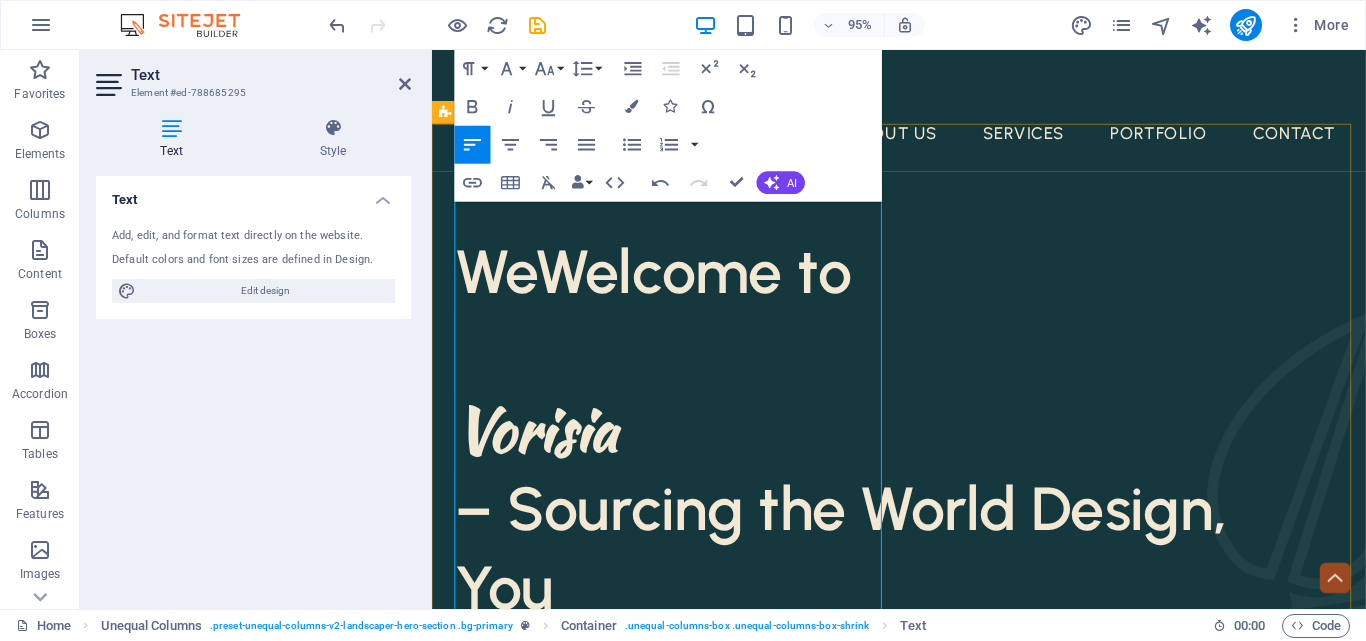 click on "Vorisia" at bounding box center [541, 449] 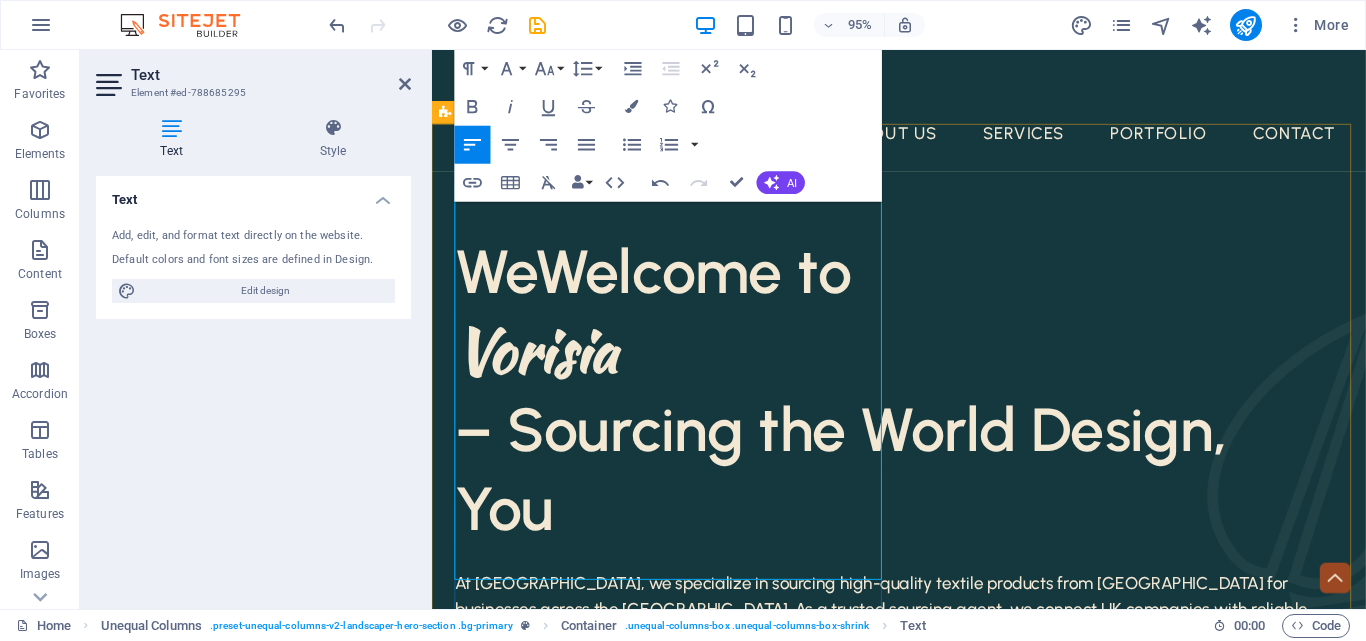 drag, startPoint x: 633, startPoint y: 482, endPoint x: 673, endPoint y: 551, distance: 79.755875 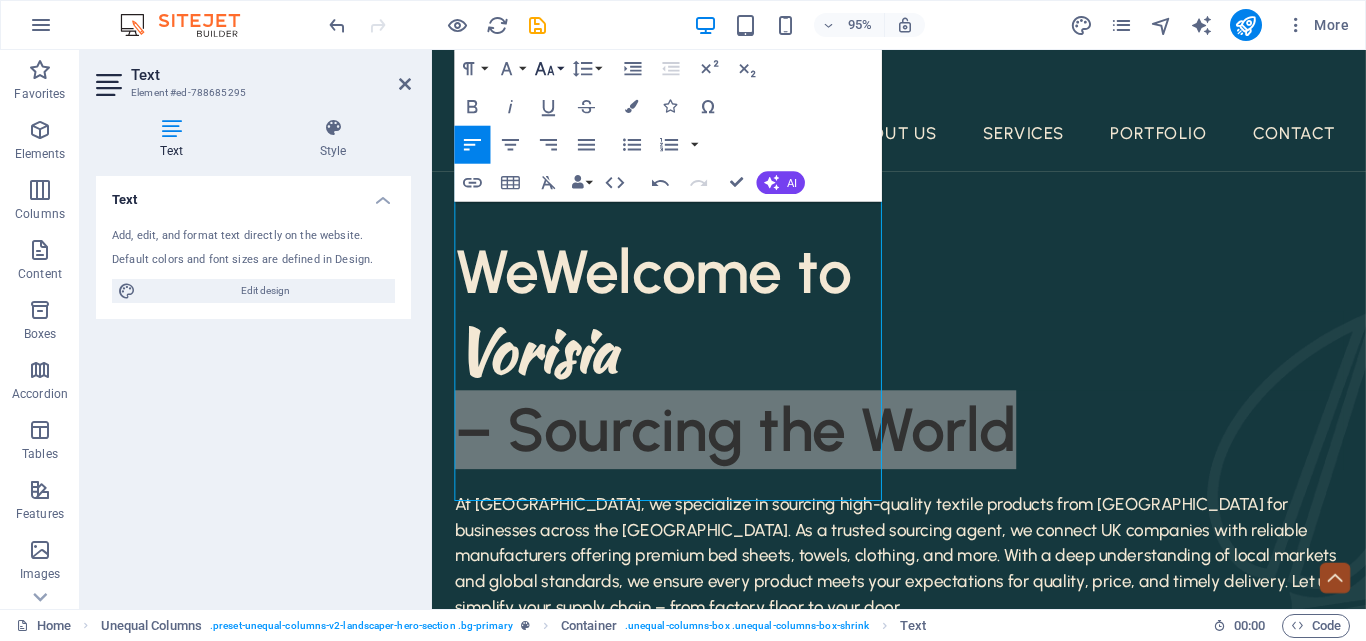 click 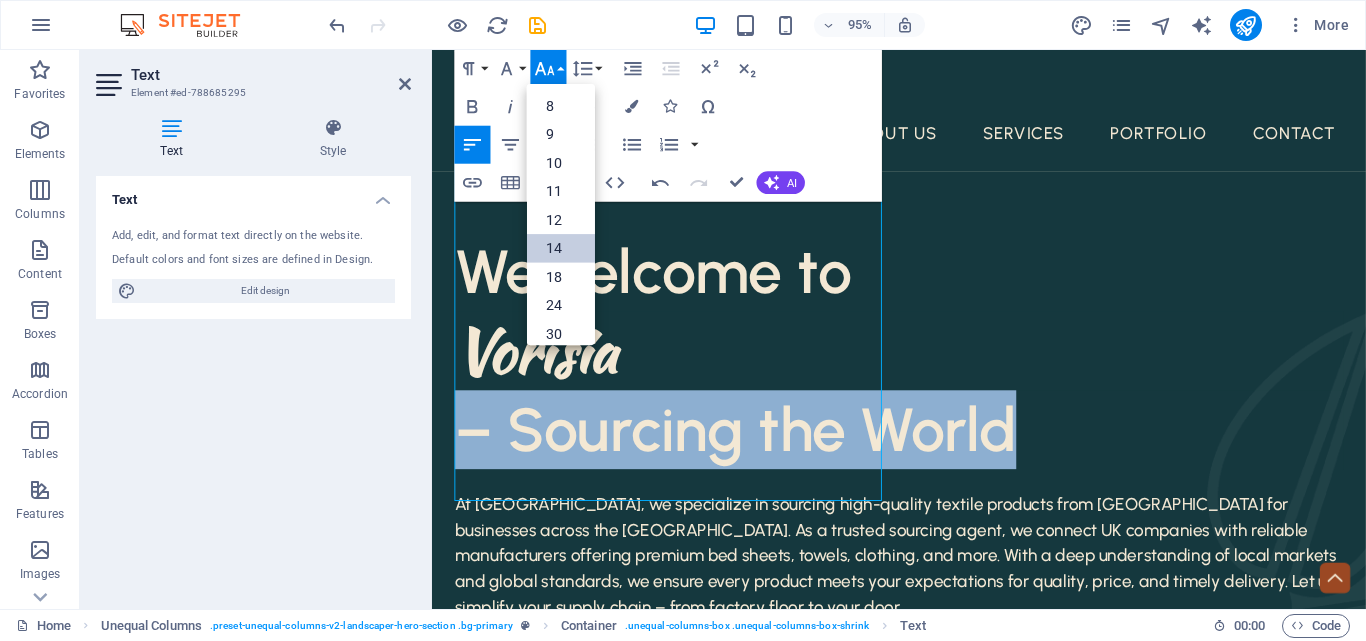 click on "14" at bounding box center [561, 248] 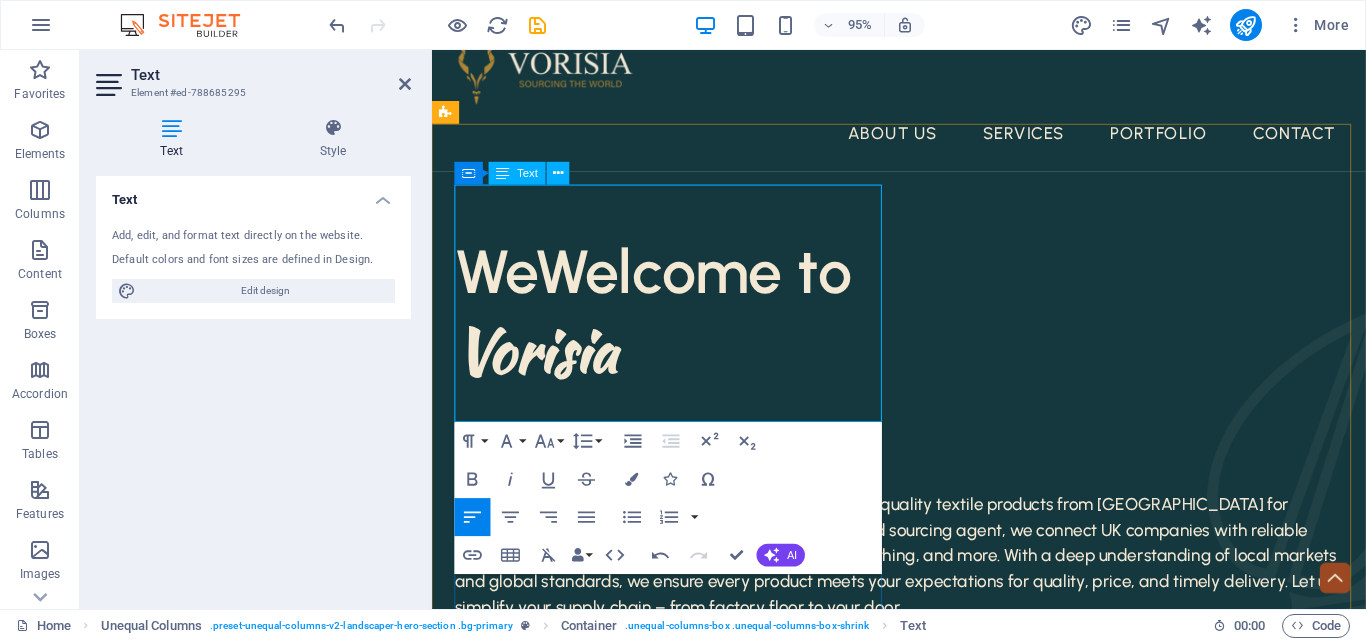 click on "​ Vorisia" at bounding box center [923, 366] 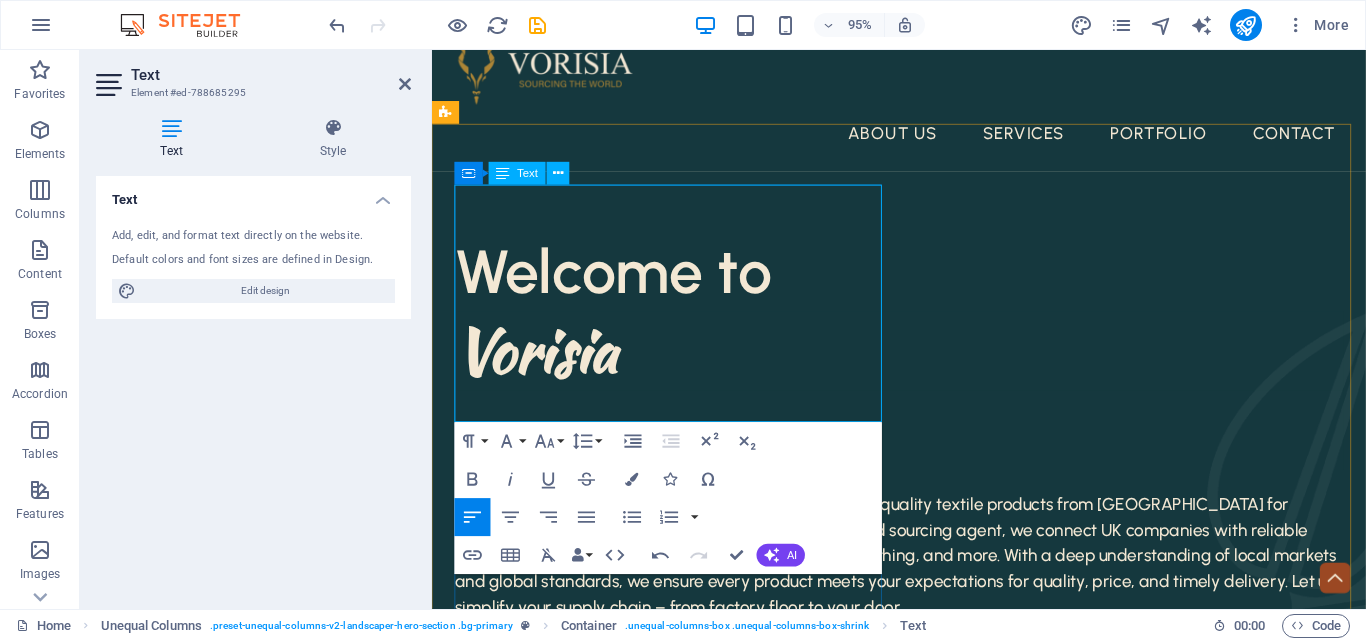 click on "​ Vorisia" at bounding box center [923, 366] 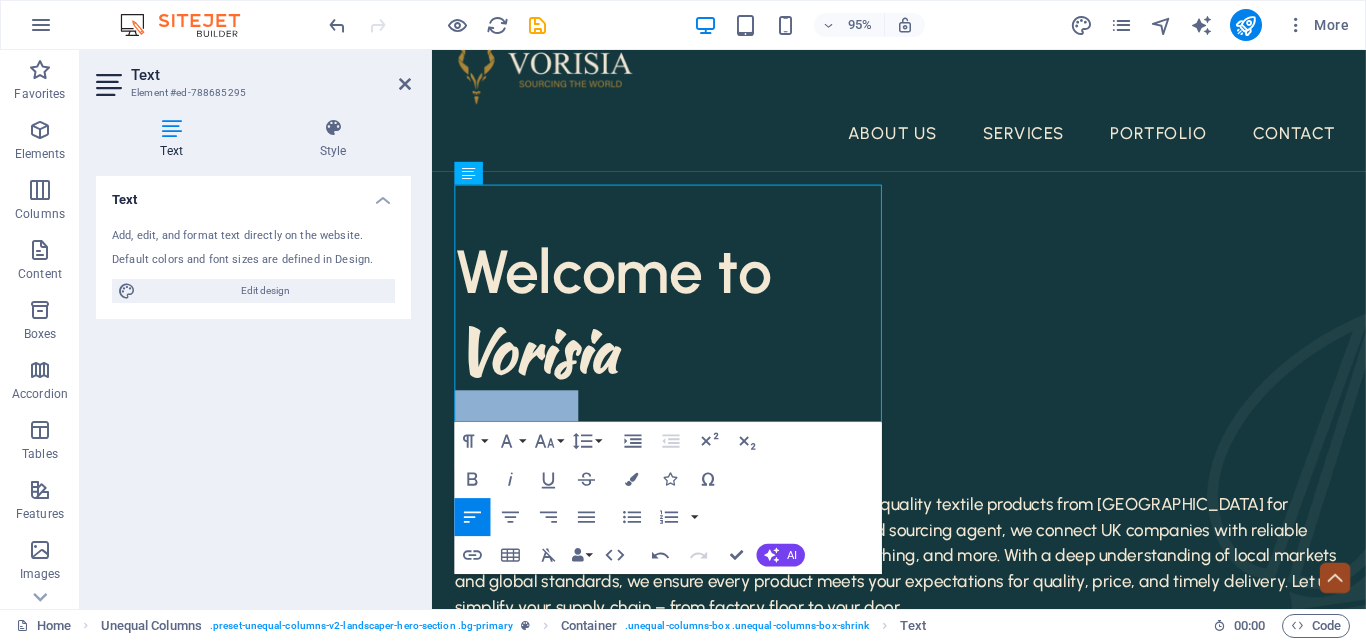 drag, startPoint x: 643, startPoint y: 417, endPoint x: 852, endPoint y: 440, distance: 210.26175 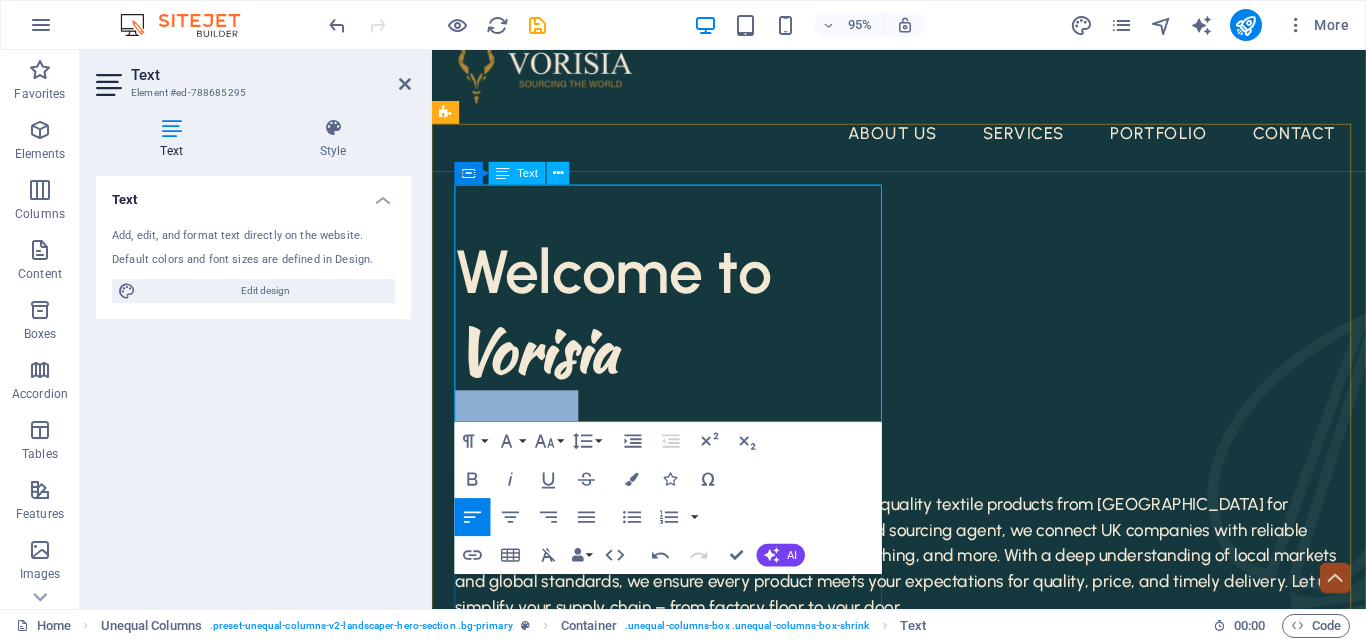 click on "– Sourcing the World" at bounding box center (456, 366) 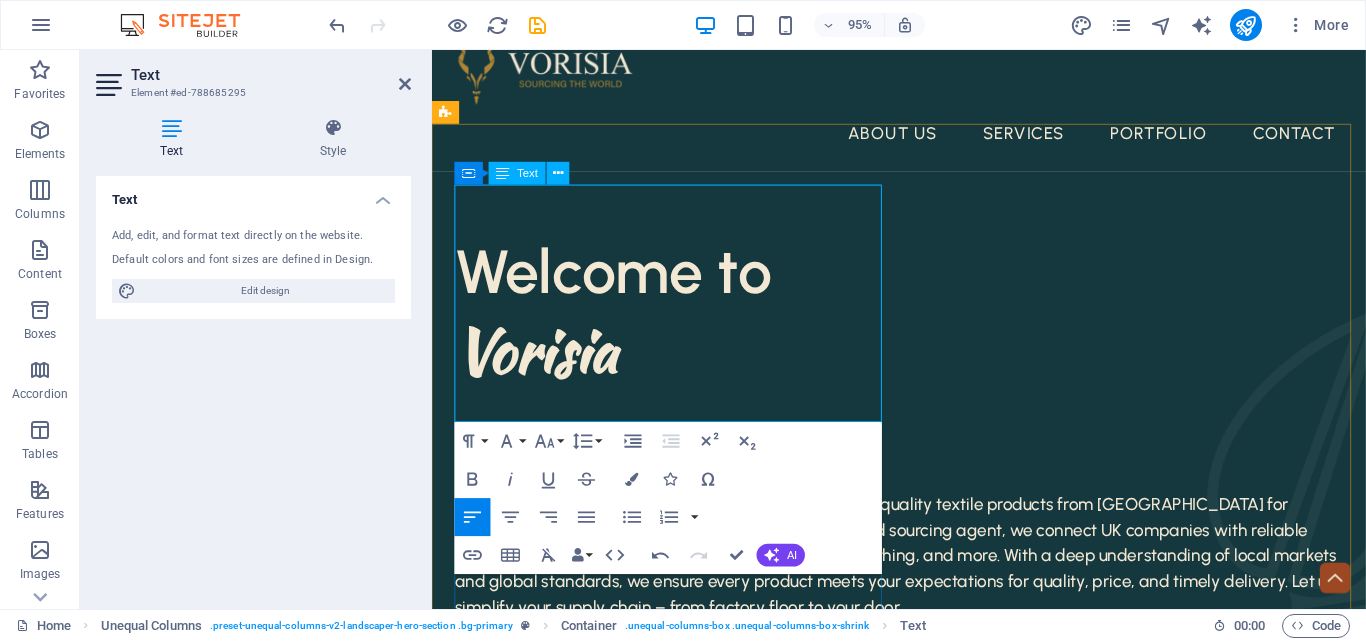 click on "– Sourcing the World" at bounding box center [456, 366] 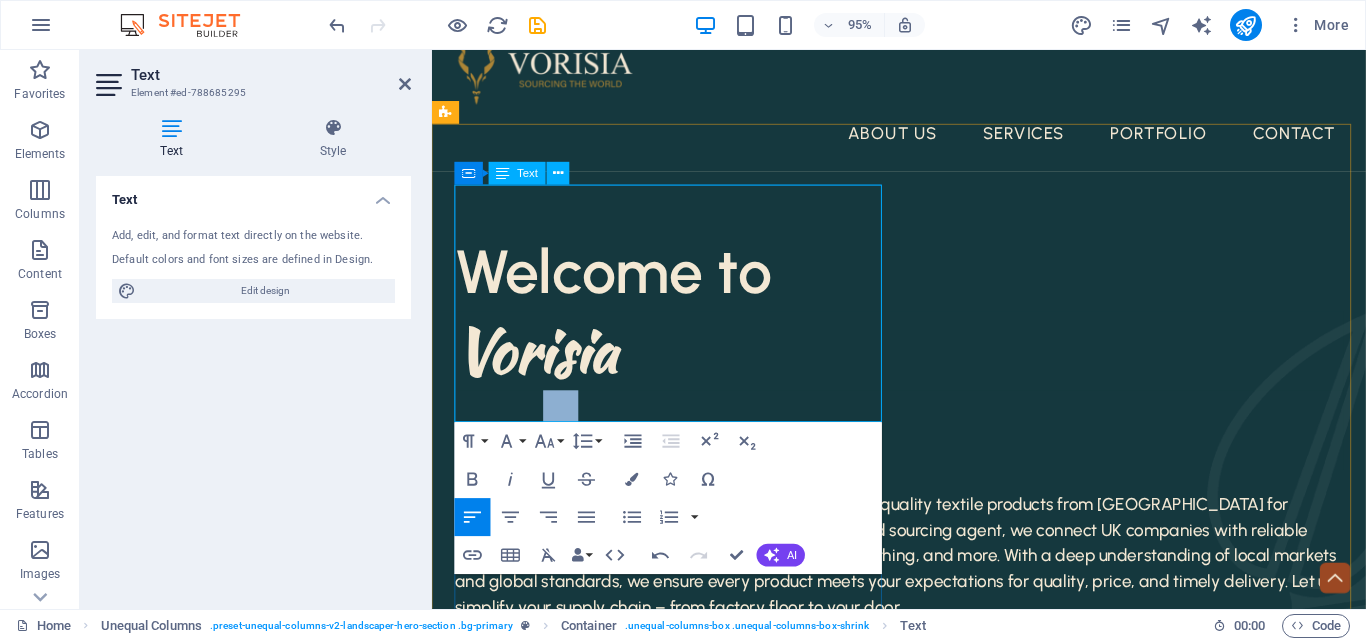 click on "– Sourcing the World" at bounding box center (456, 366) 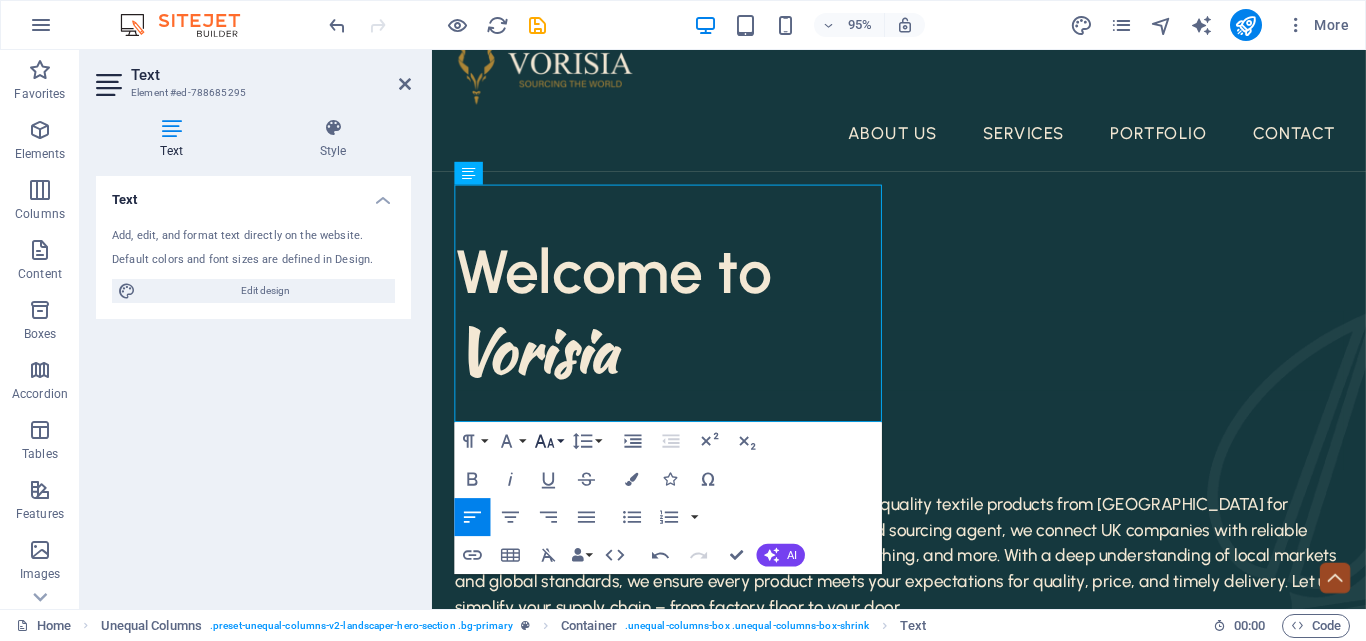 drag, startPoint x: 116, startPoint y: 357, endPoint x: 552, endPoint y: 439, distance: 443.644 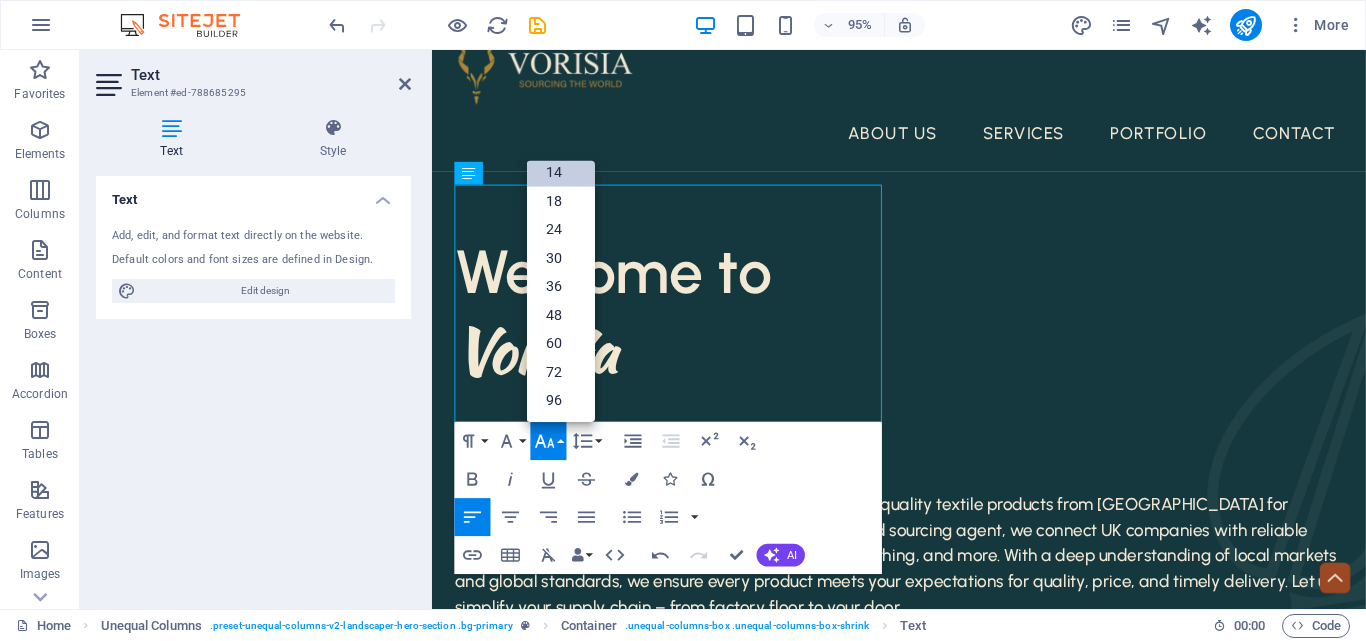 scroll, scrollTop: 161, scrollLeft: 0, axis: vertical 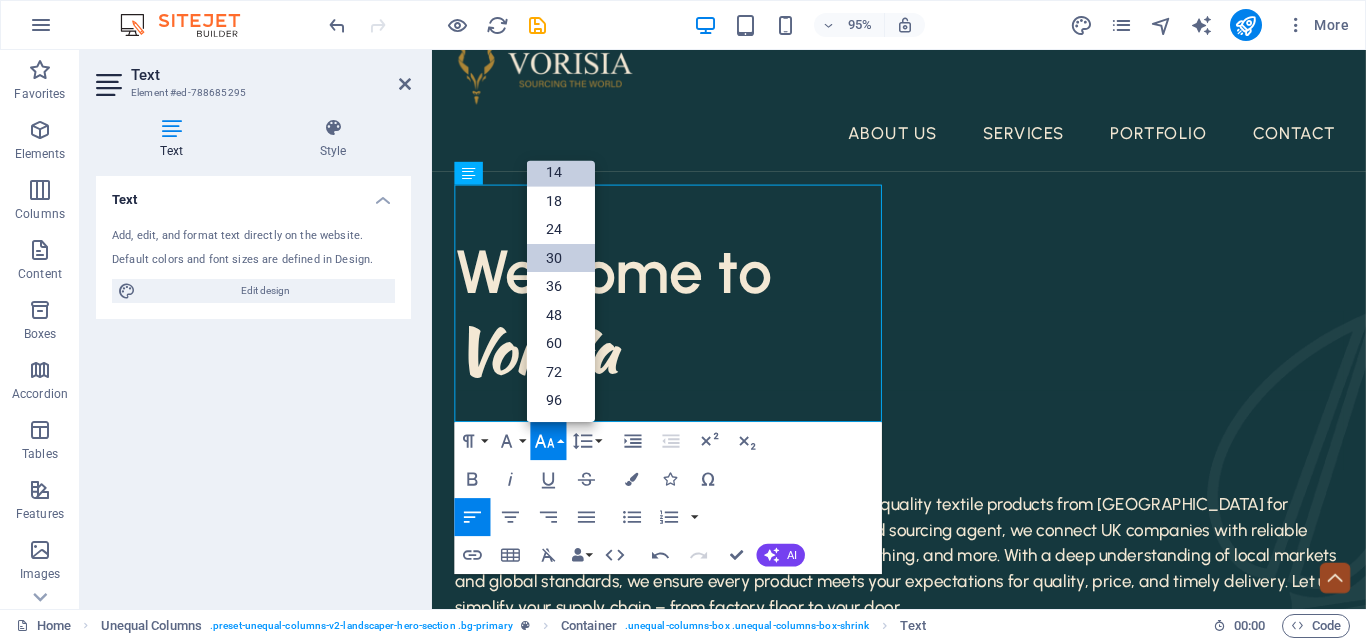 click on "30" at bounding box center [561, 258] 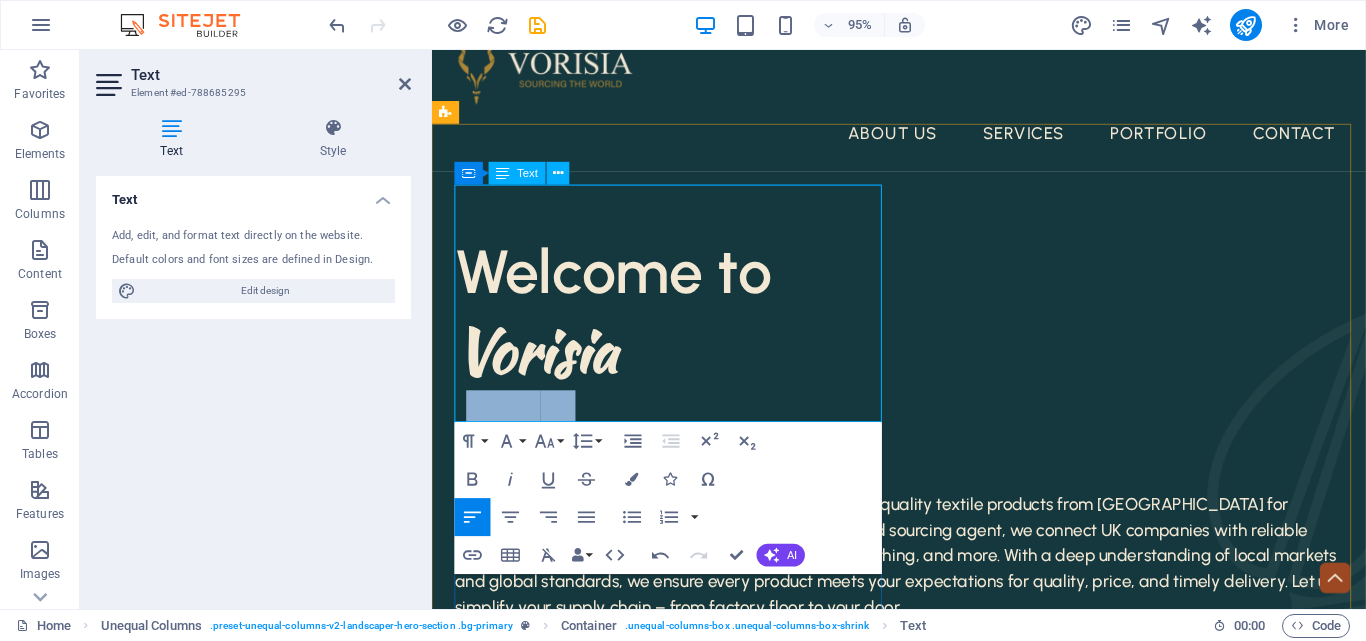 drag, startPoint x: 594, startPoint y: 414, endPoint x: 466, endPoint y: 413, distance: 128.0039 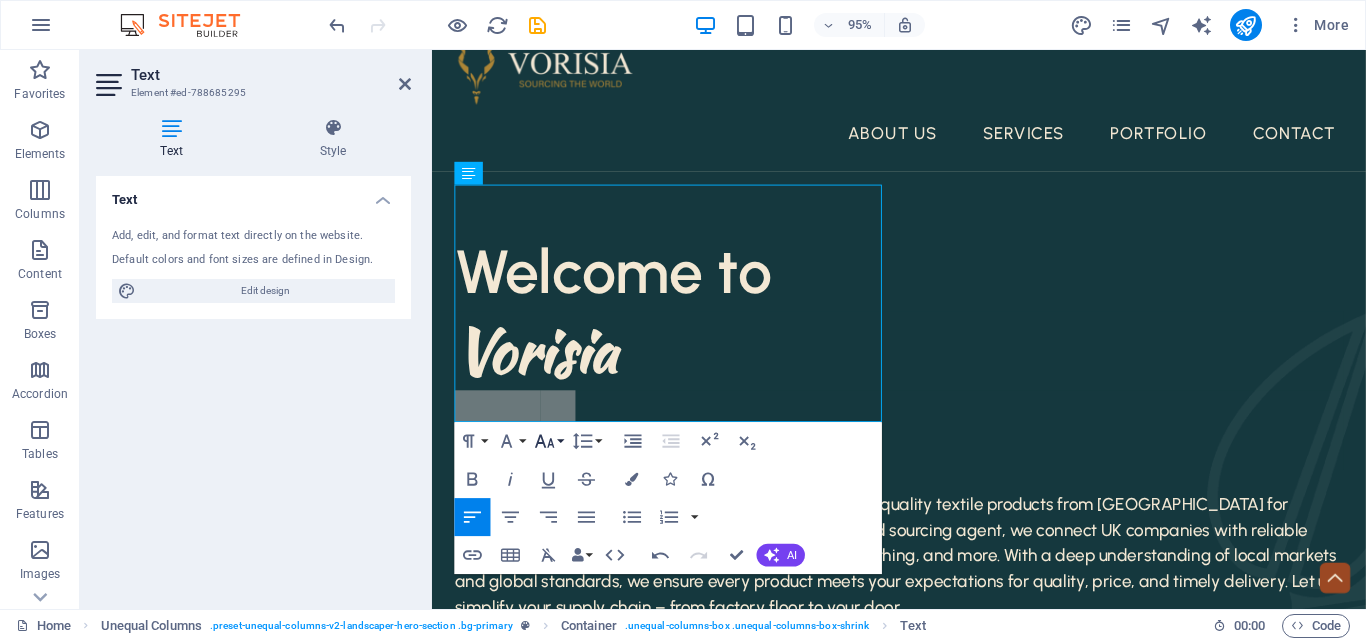 click 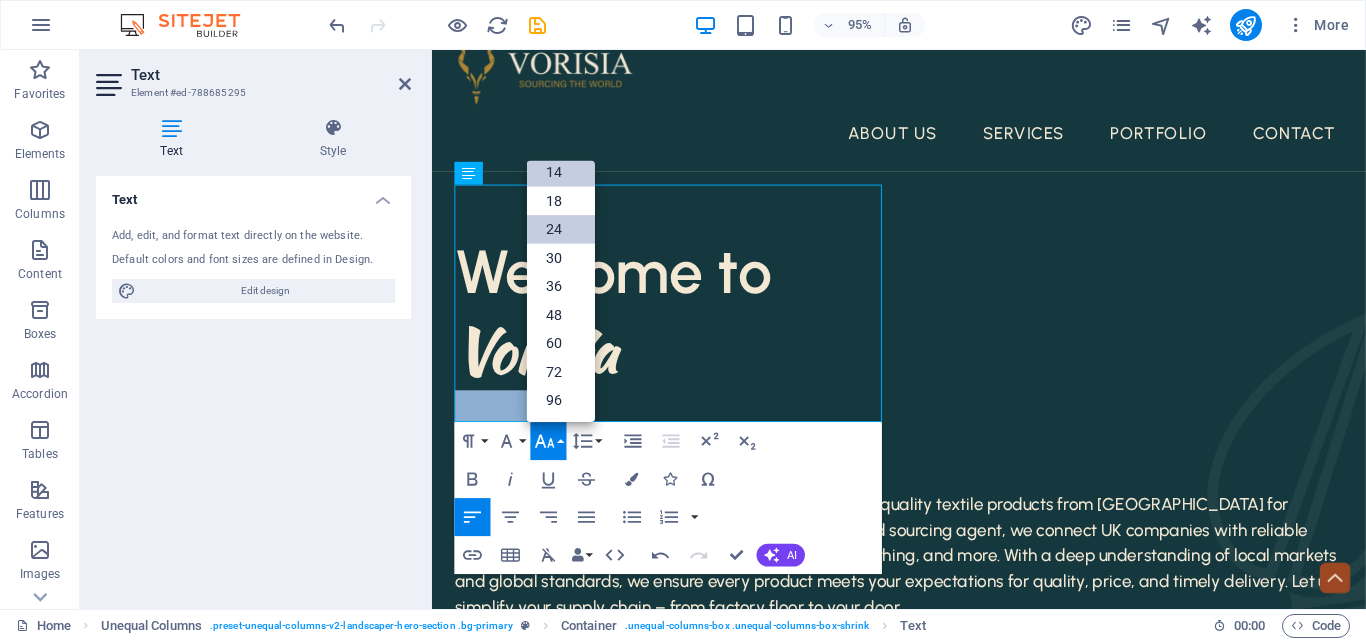 click on "24" at bounding box center (561, 229) 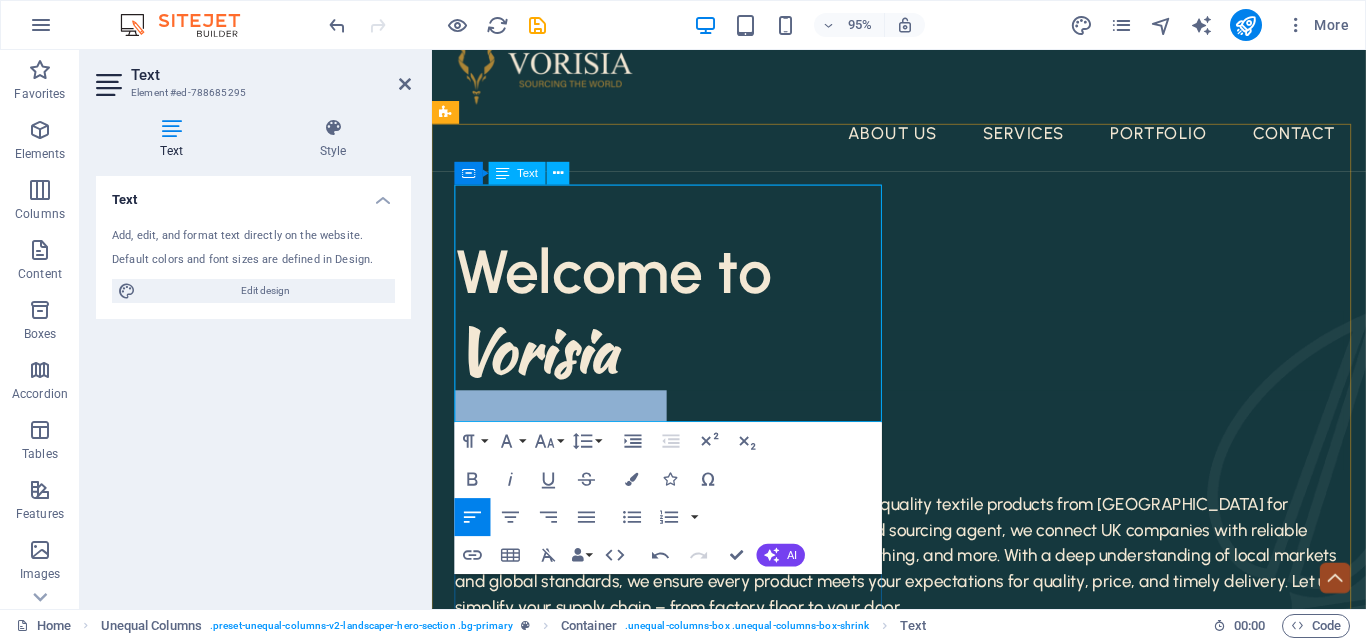 click on "– Sourcing the ​World" at bounding box center (567, 463) 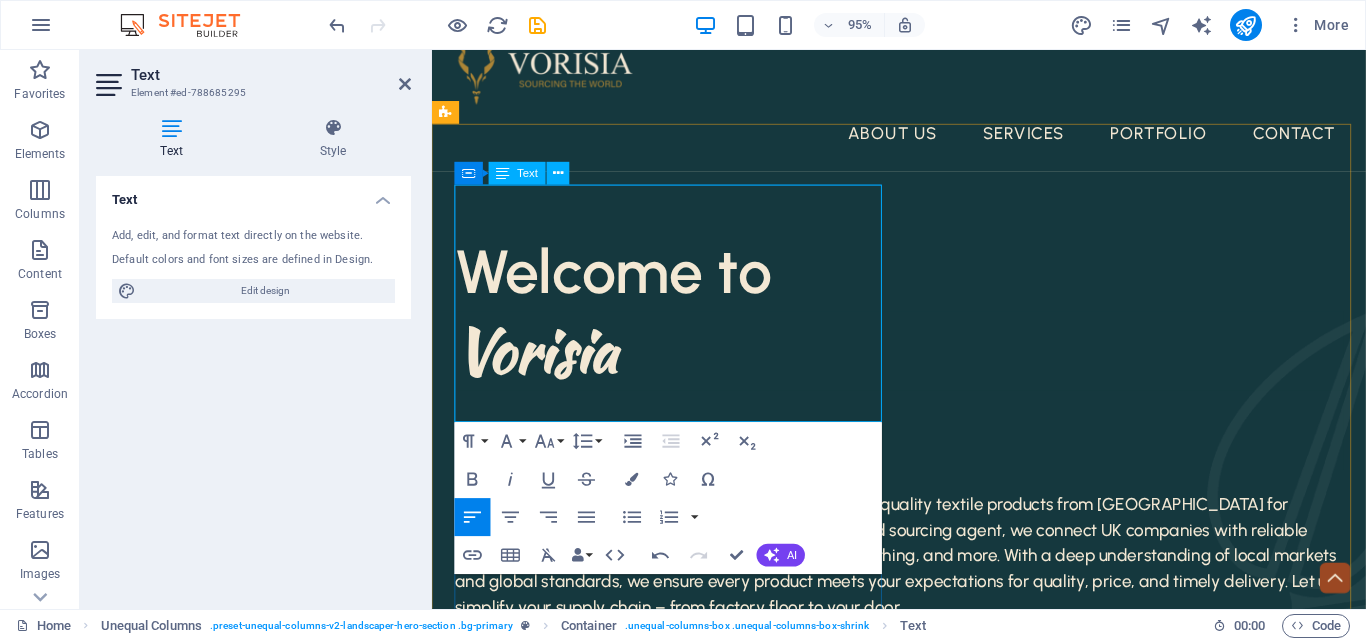 click on "– Sourcing the ​World" at bounding box center [567, 463] 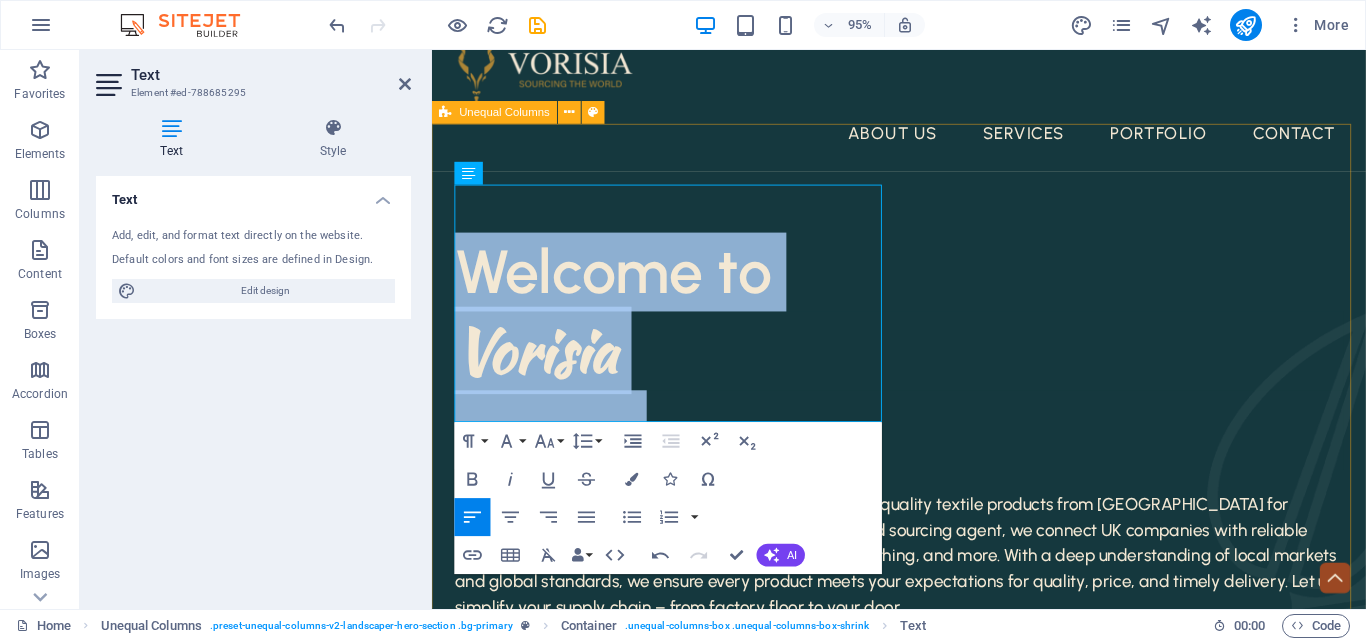 drag, startPoint x: 683, startPoint y: 409, endPoint x: 445, endPoint y: 238, distance: 293.06143 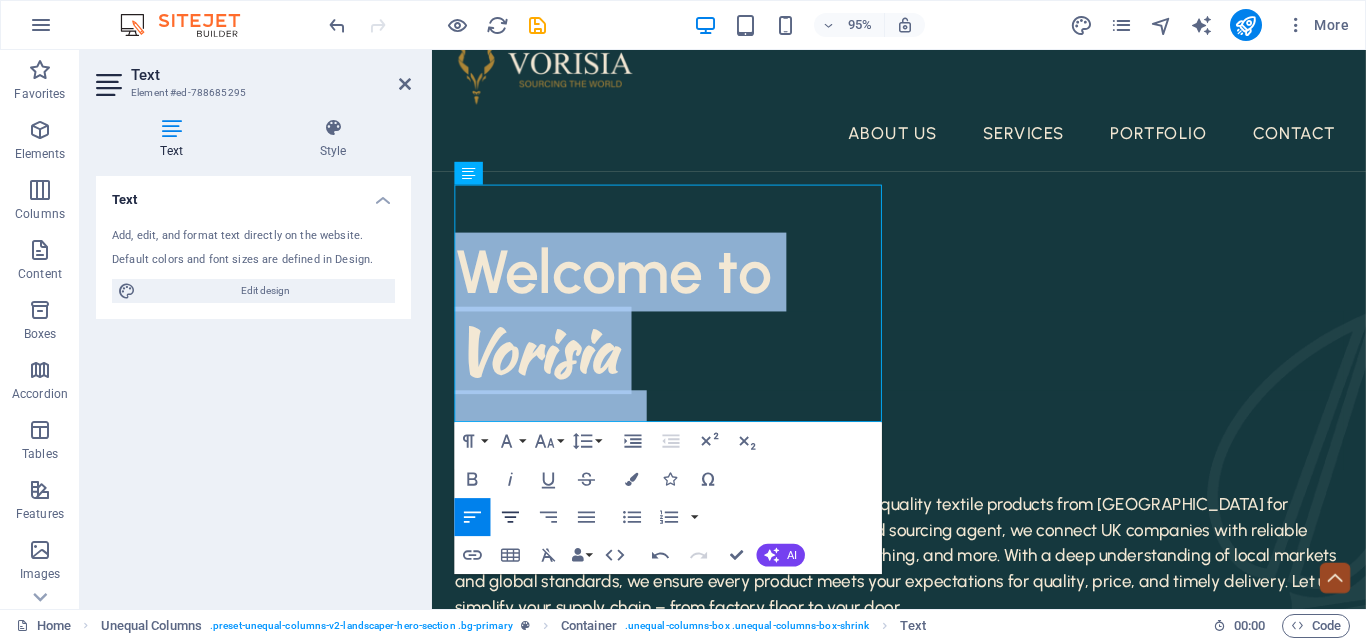 click 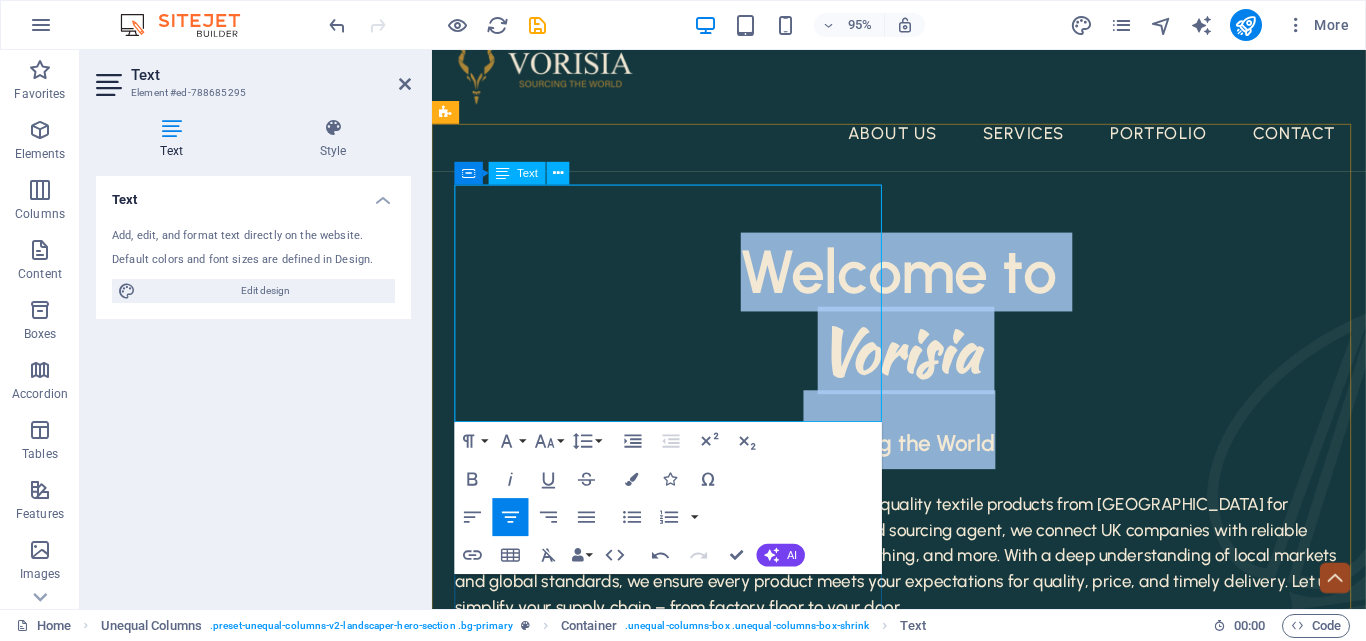 click on "​ Vorisia" at bounding box center (923, 366) 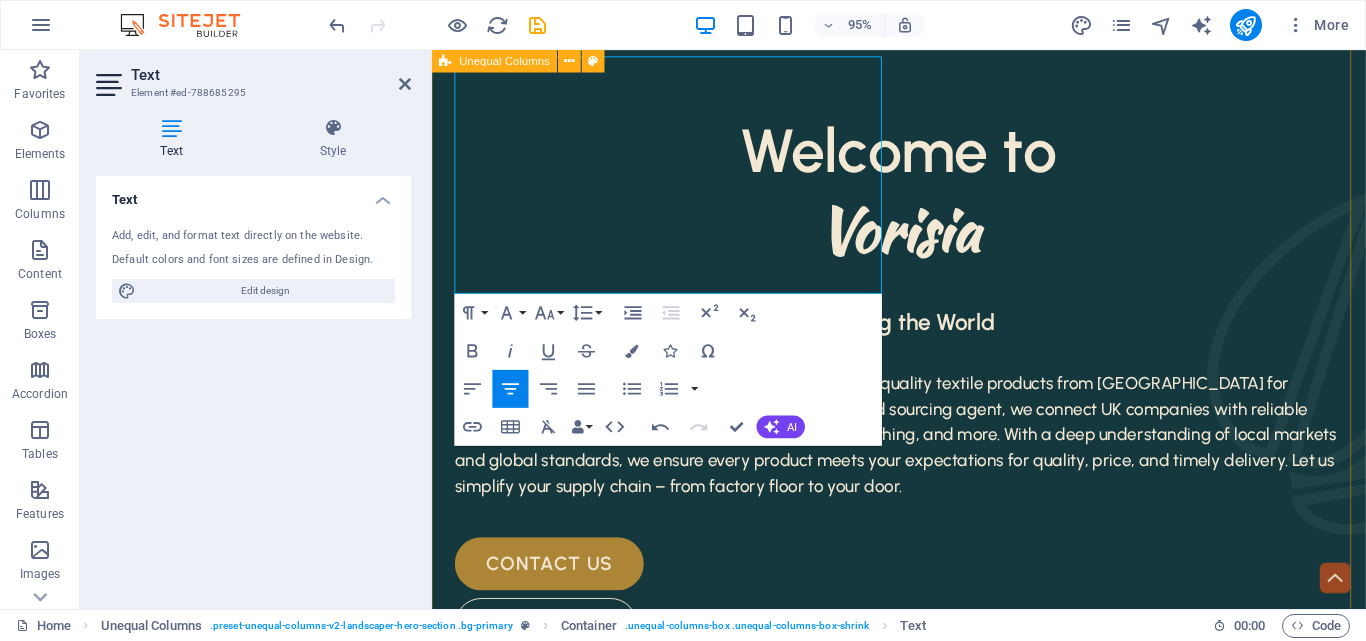 scroll, scrollTop: 176, scrollLeft: 0, axis: vertical 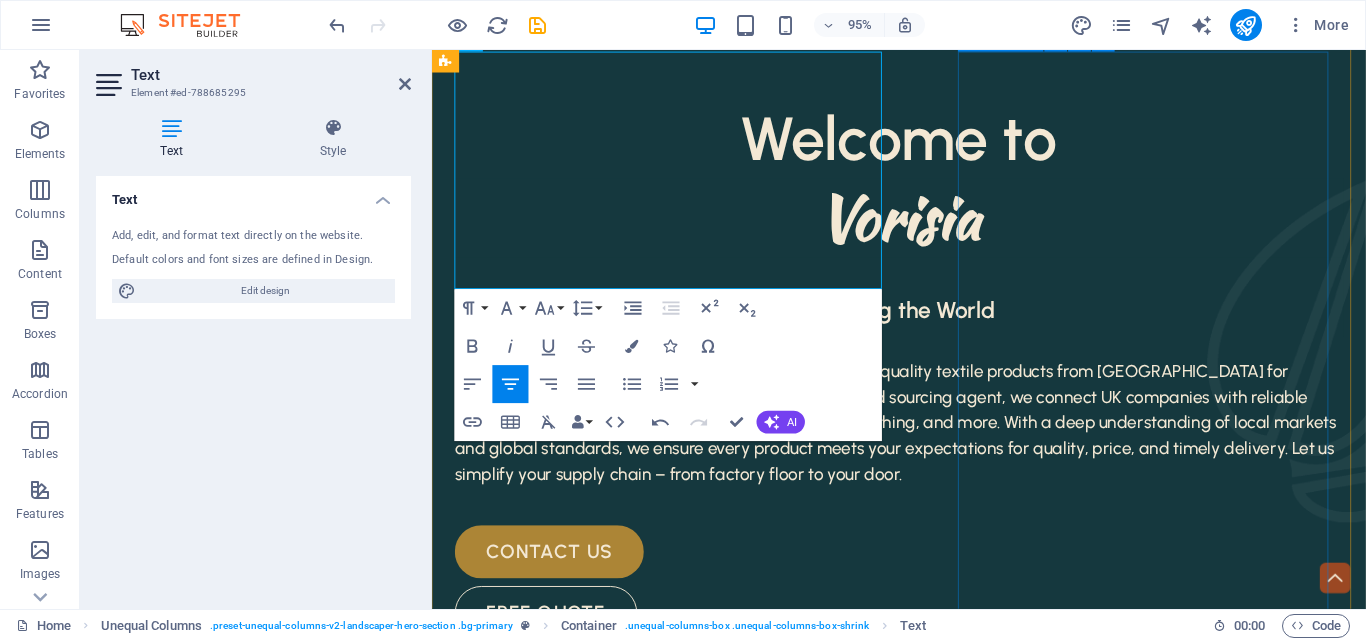 click at bounding box center (923, 1178) 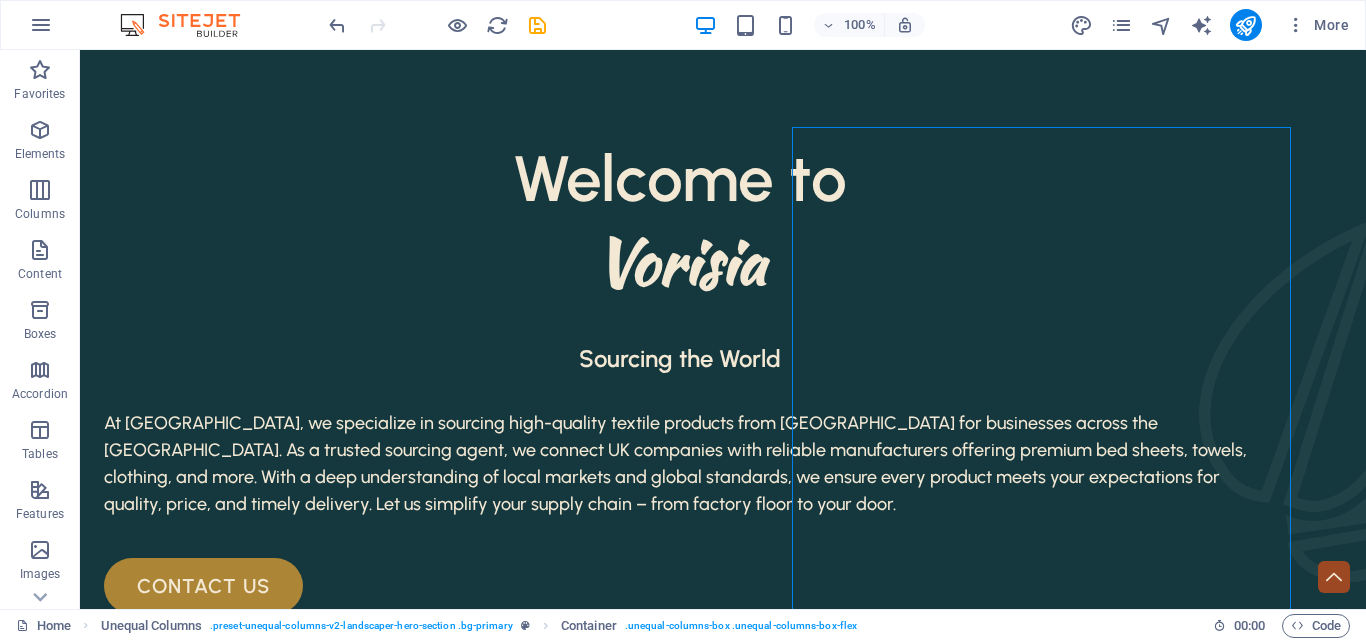 scroll, scrollTop: 101, scrollLeft: 0, axis: vertical 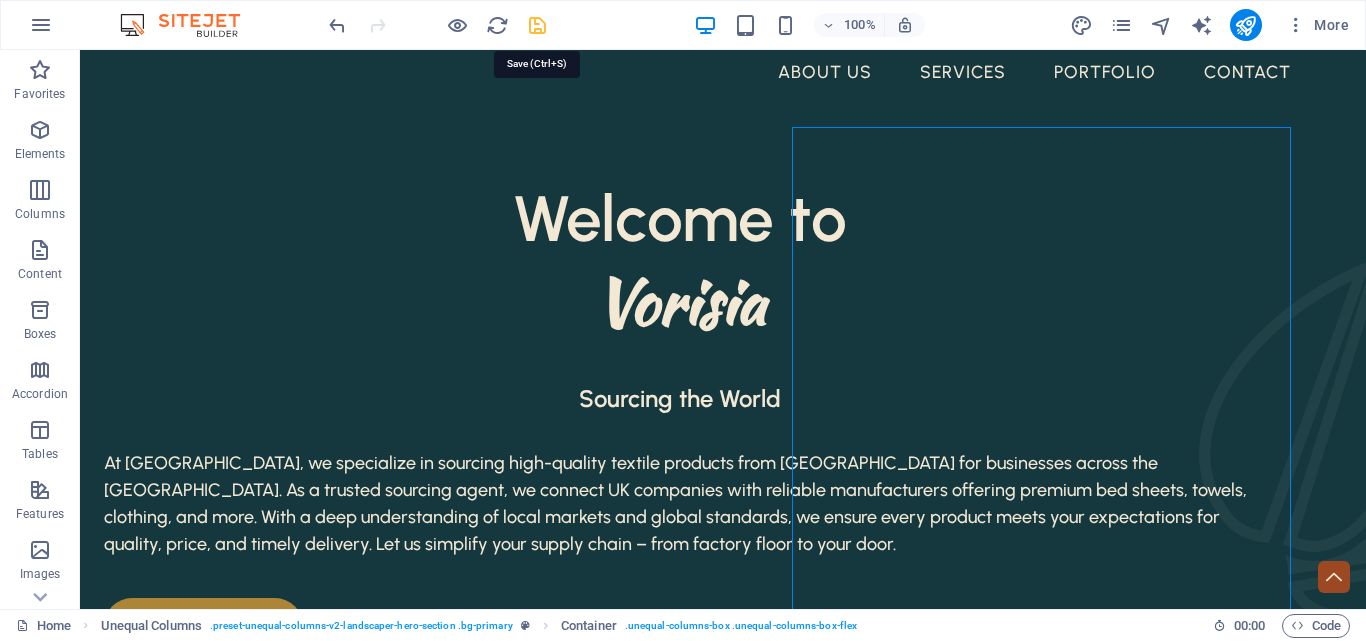 click at bounding box center [537, 25] 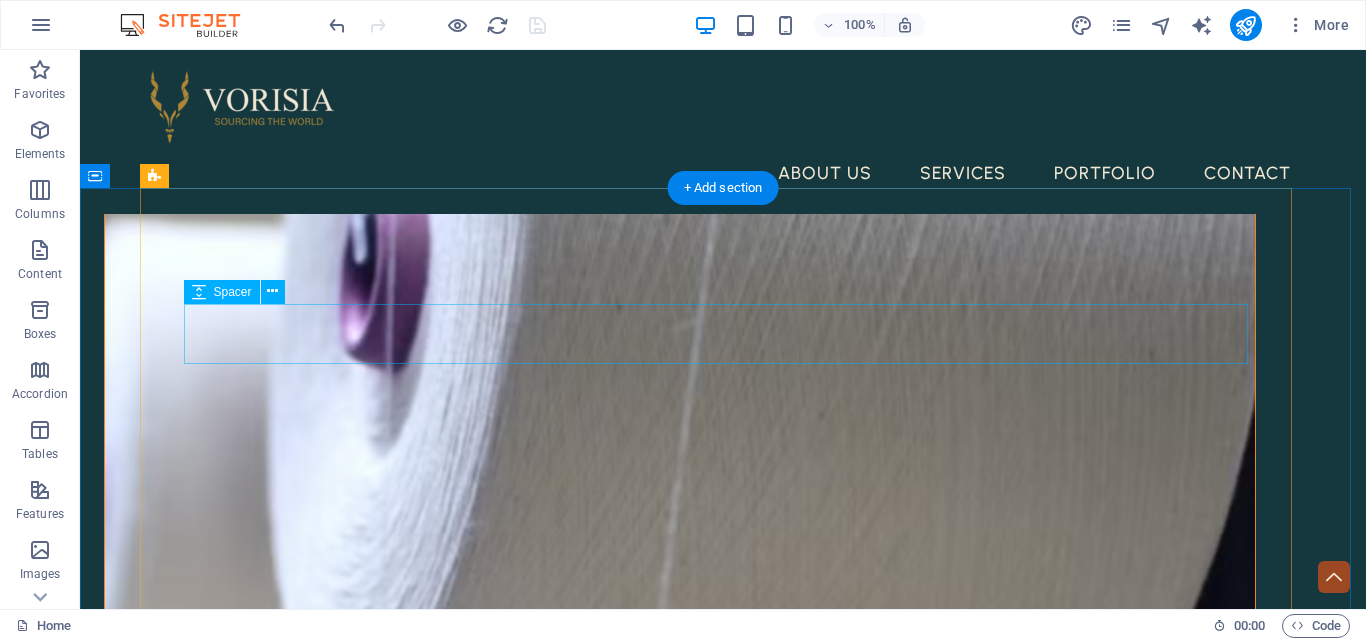 scroll, scrollTop: 733, scrollLeft: 0, axis: vertical 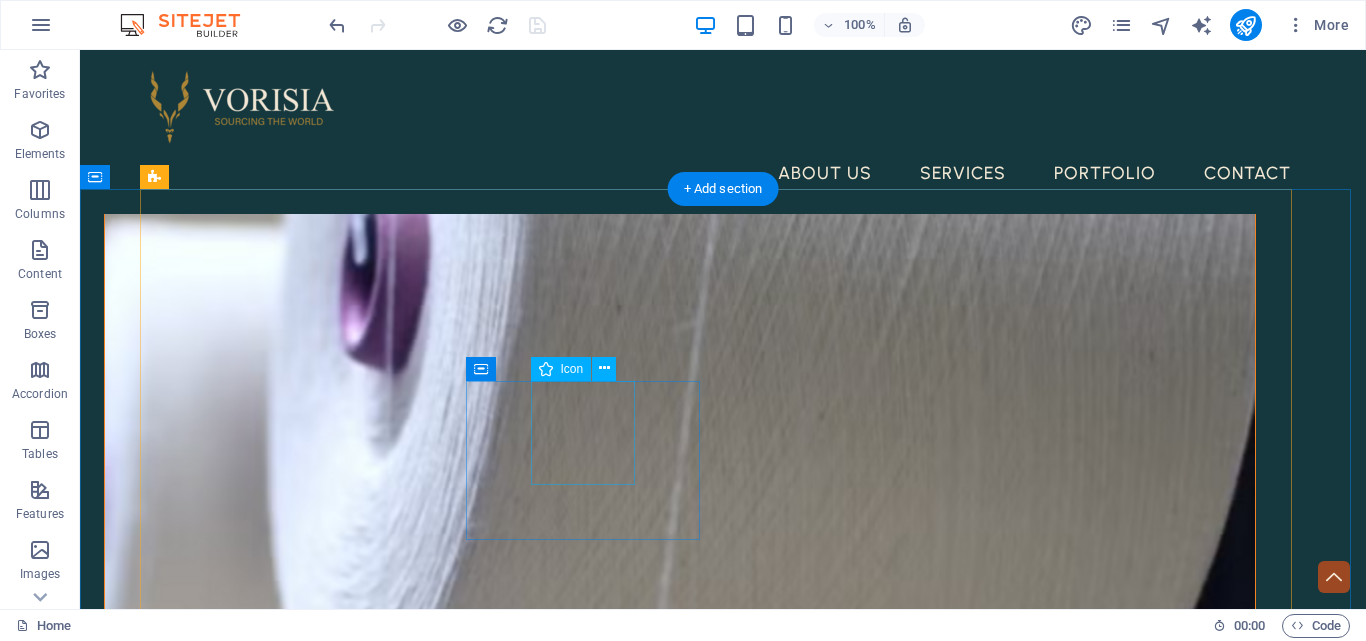 click at bounding box center (324, 1758) 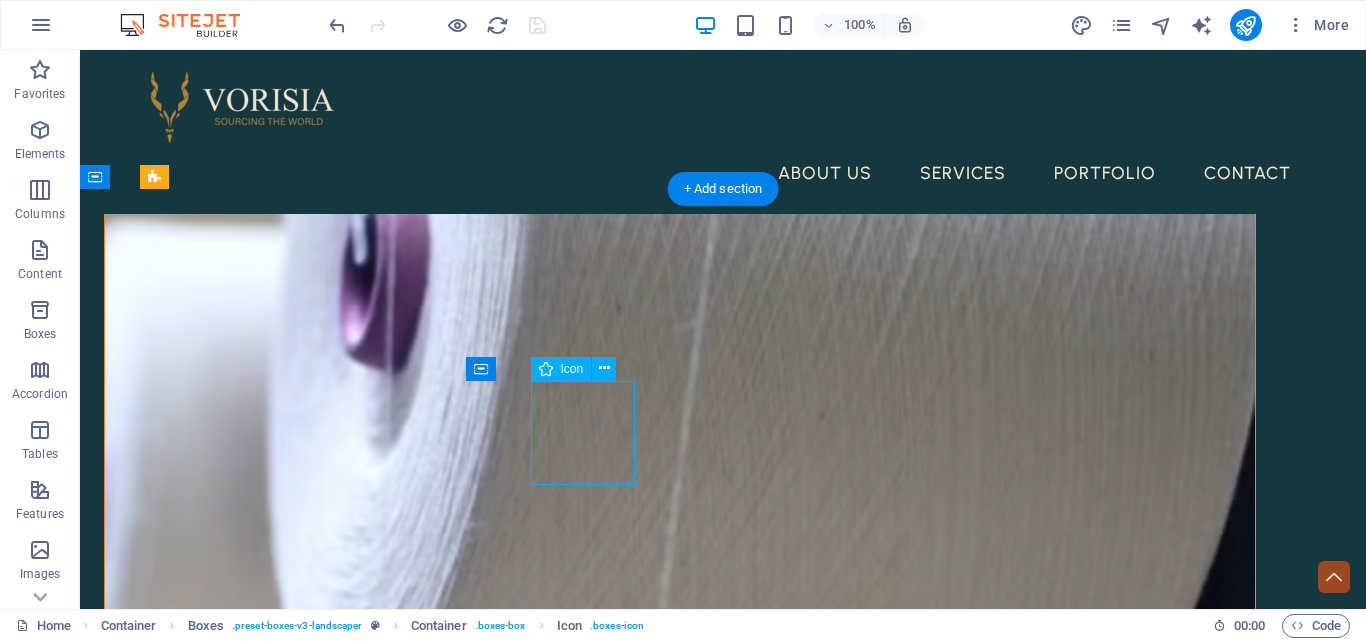 click at bounding box center (324, 1758) 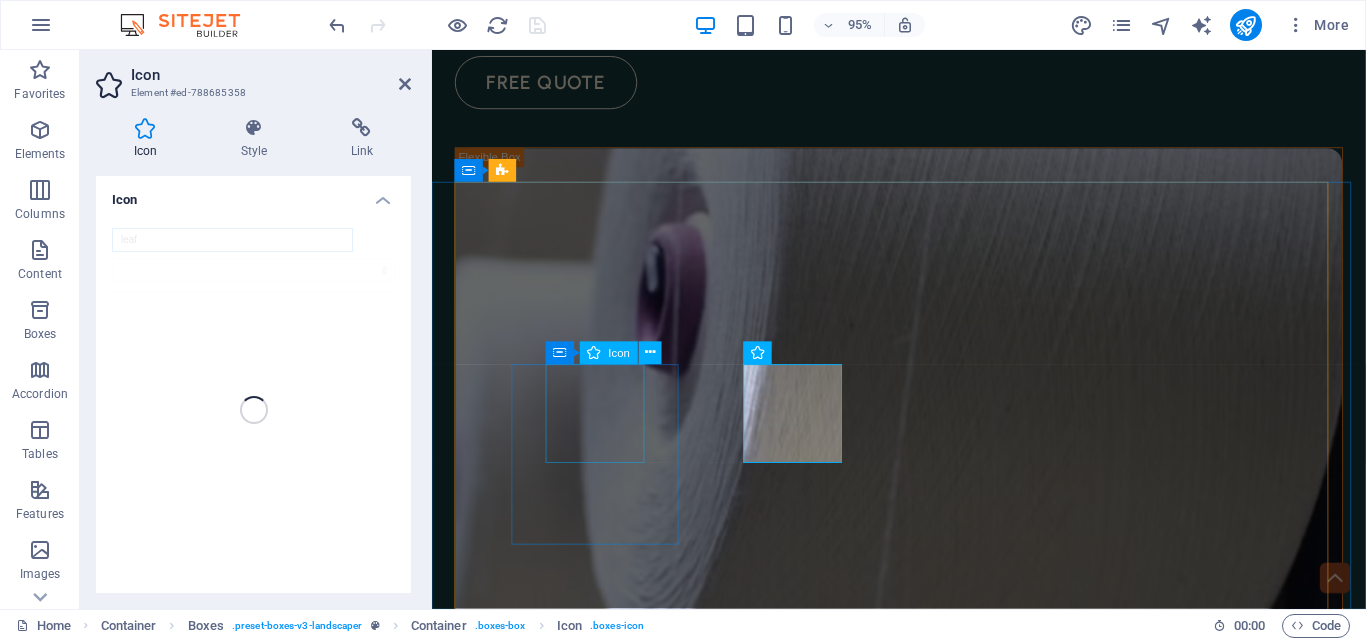 scroll, scrollTop: 760, scrollLeft: 0, axis: vertical 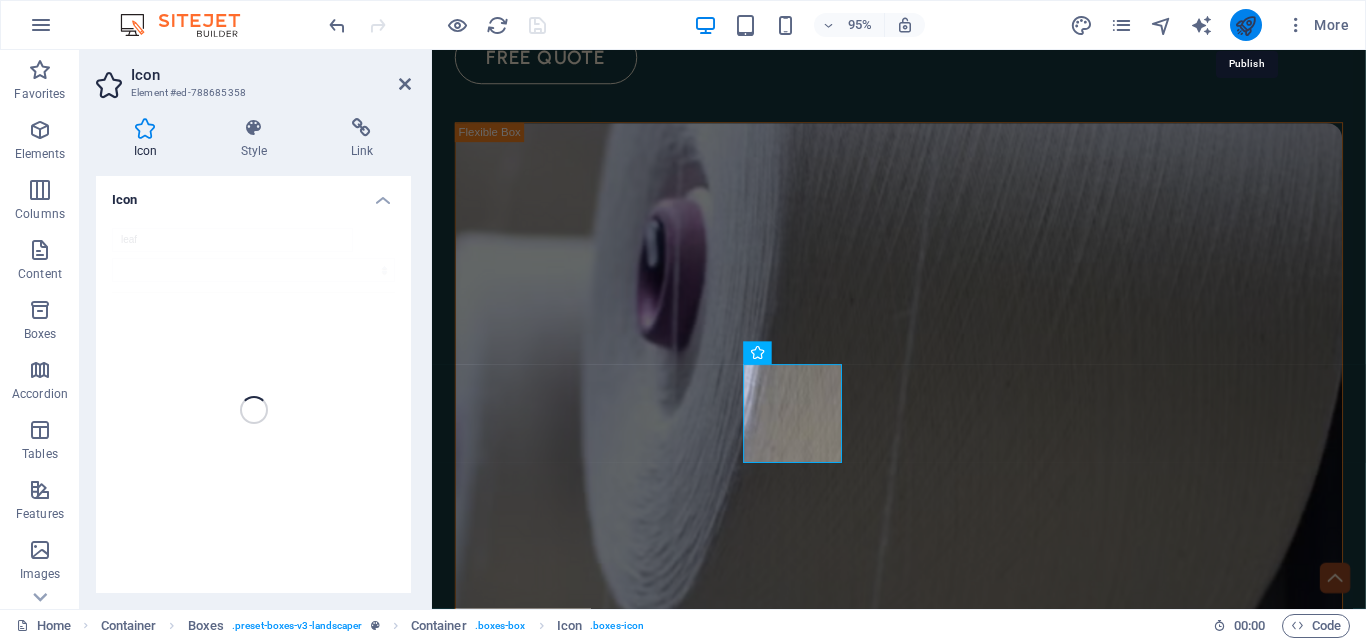click at bounding box center (1245, 25) 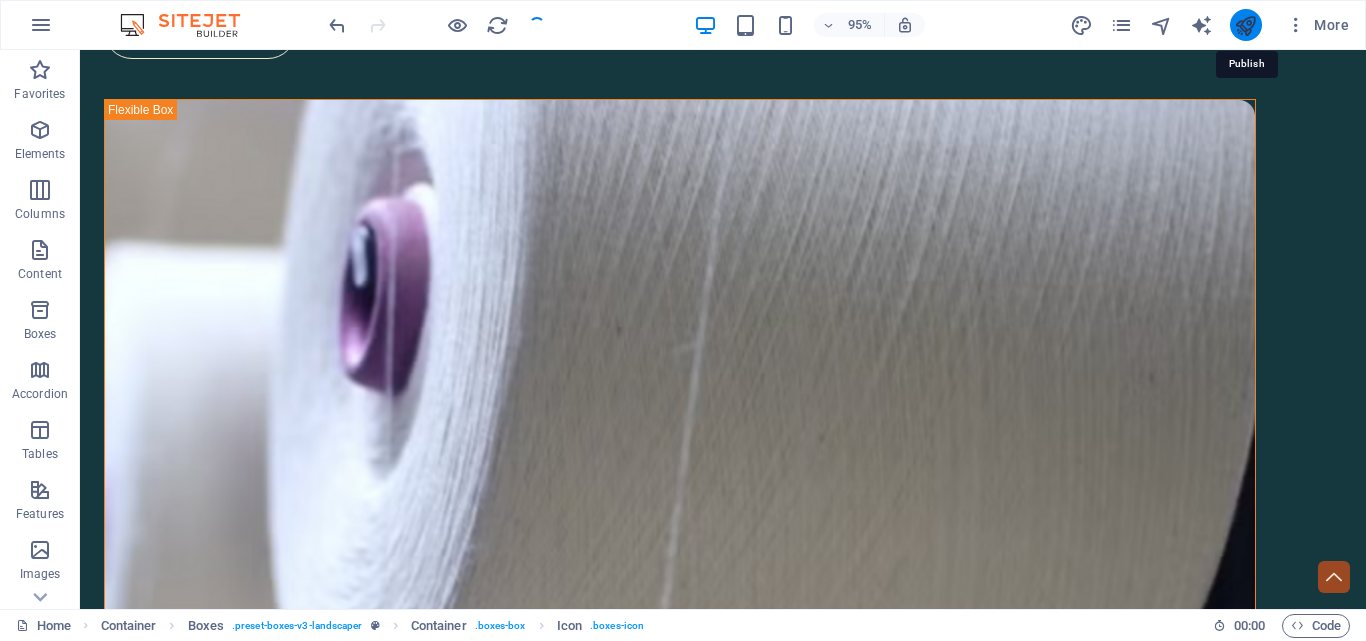 scroll, scrollTop: 733, scrollLeft: 0, axis: vertical 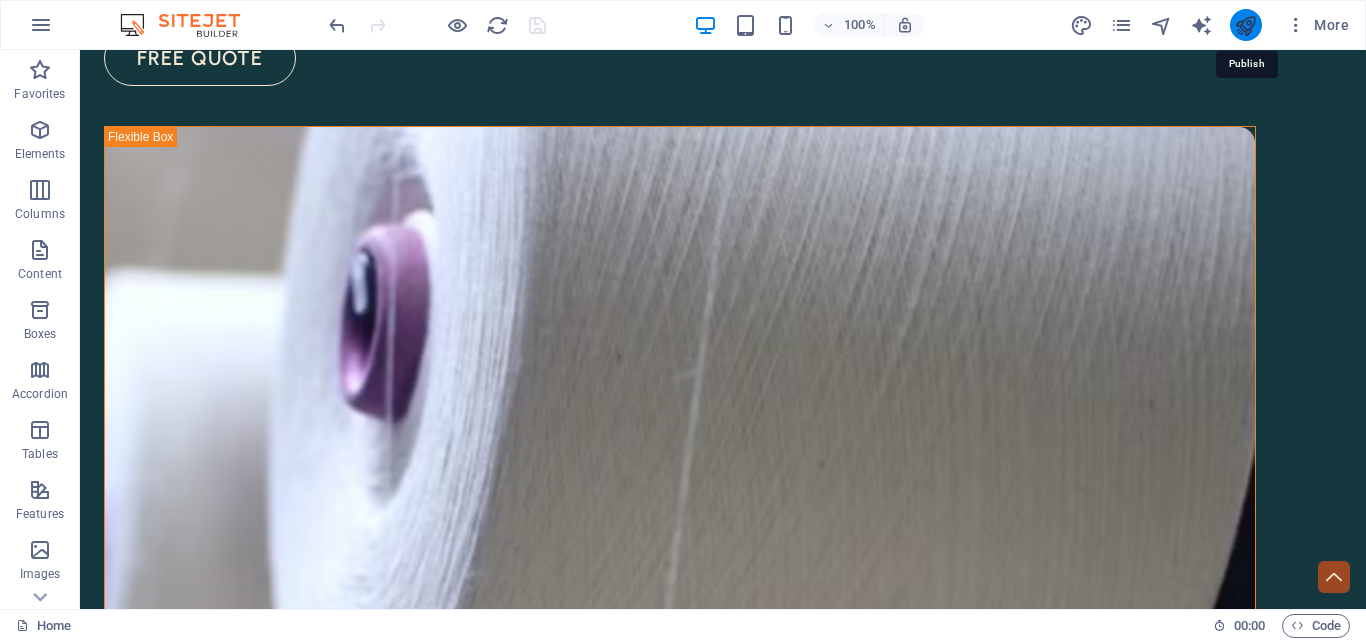 click at bounding box center [1245, 25] 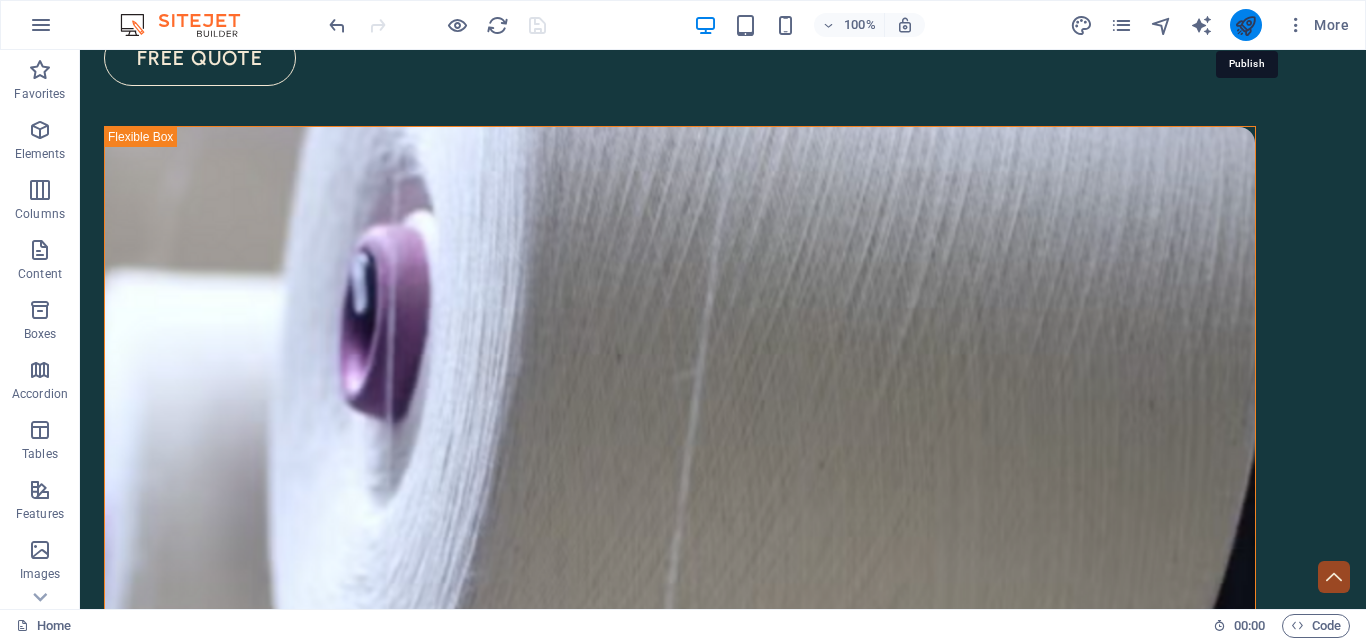 click at bounding box center [1245, 25] 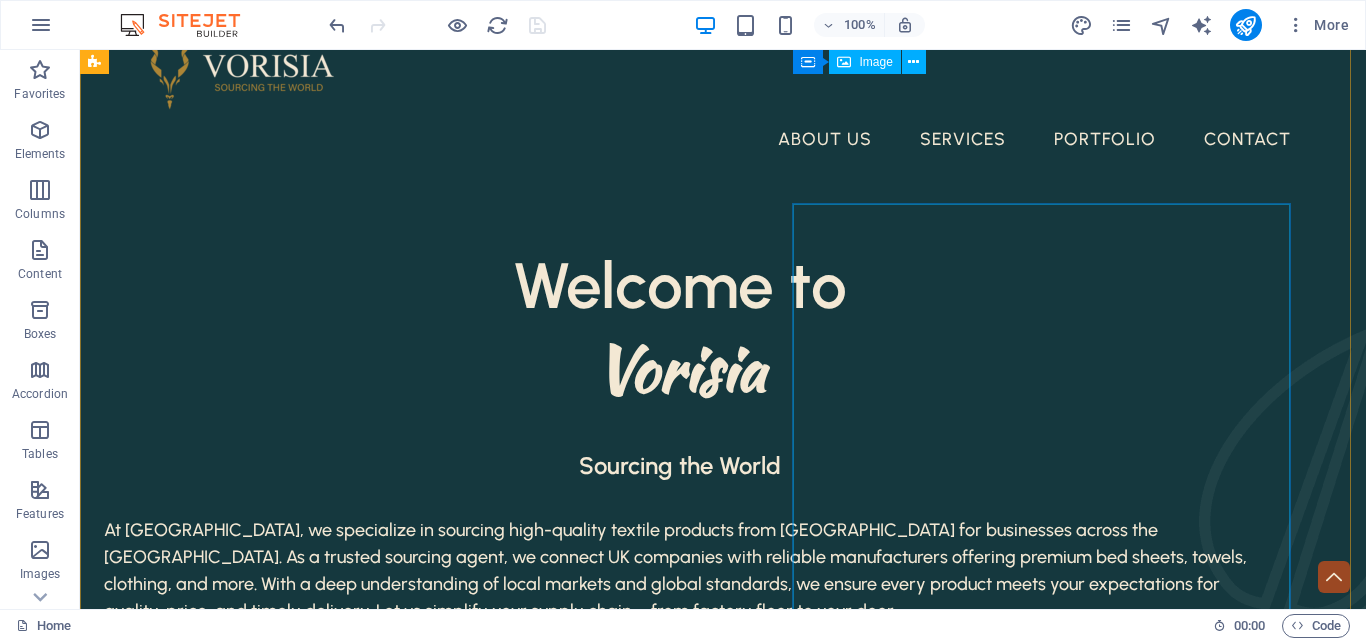 scroll, scrollTop: 25, scrollLeft: 0, axis: vertical 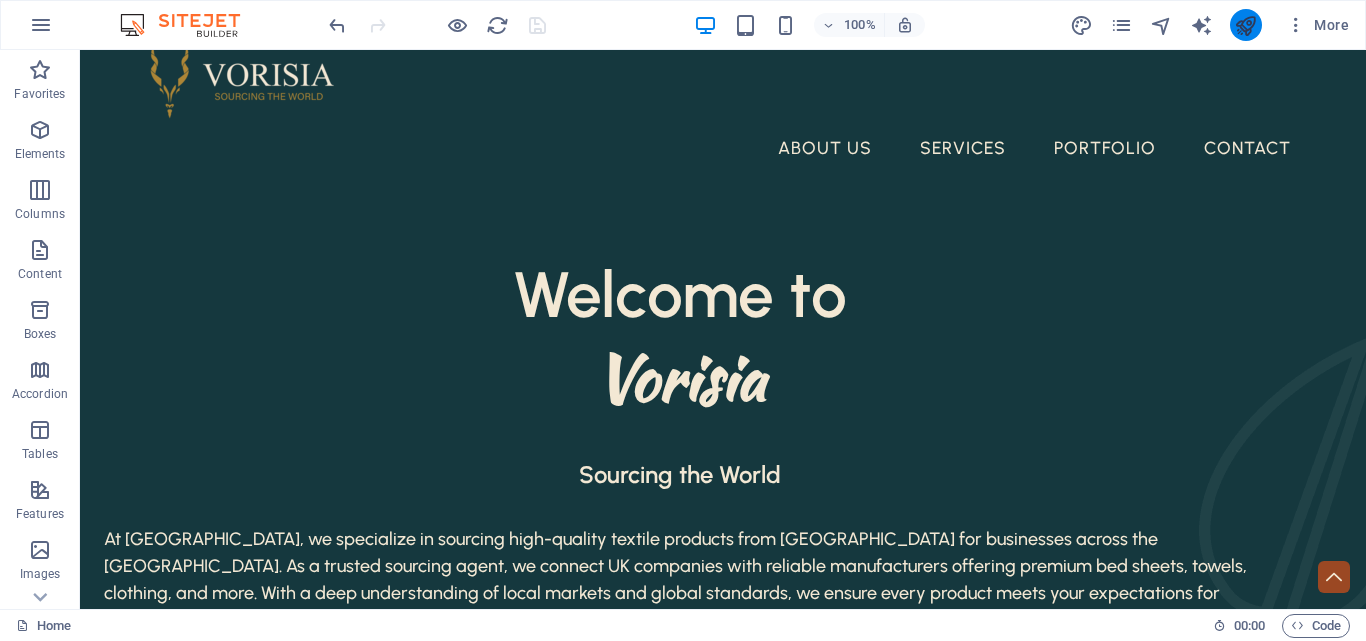 click at bounding box center [1246, 25] 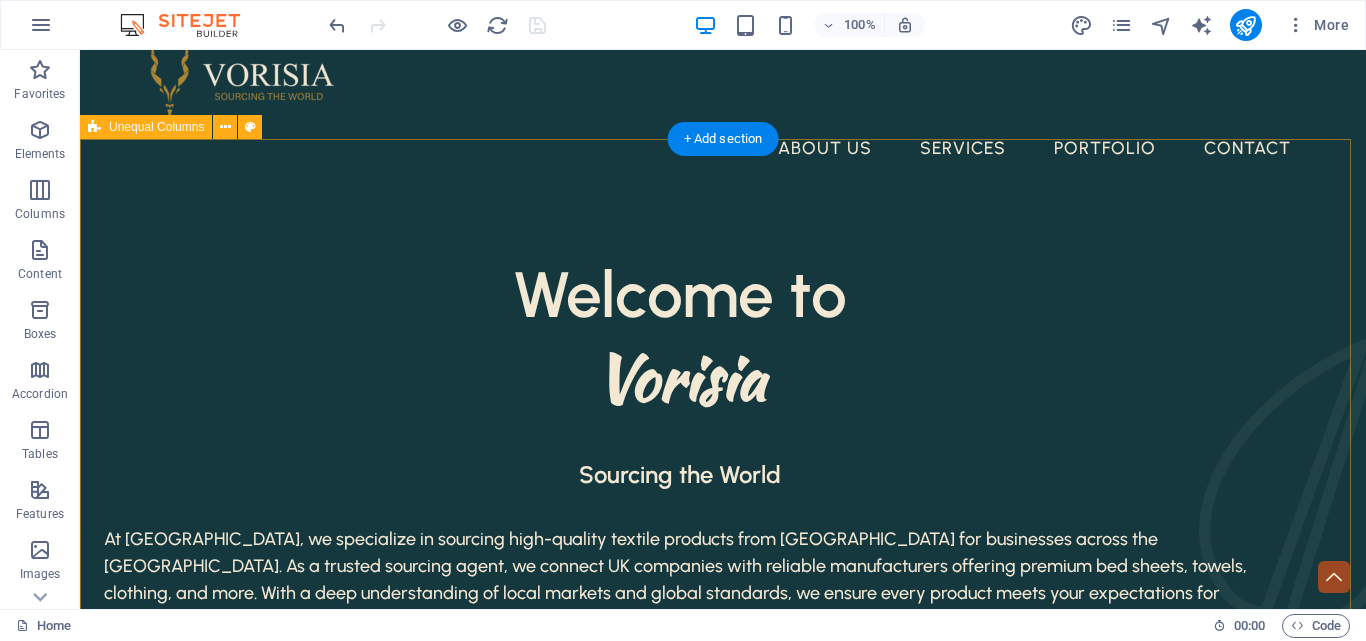 scroll, scrollTop: 0, scrollLeft: 0, axis: both 